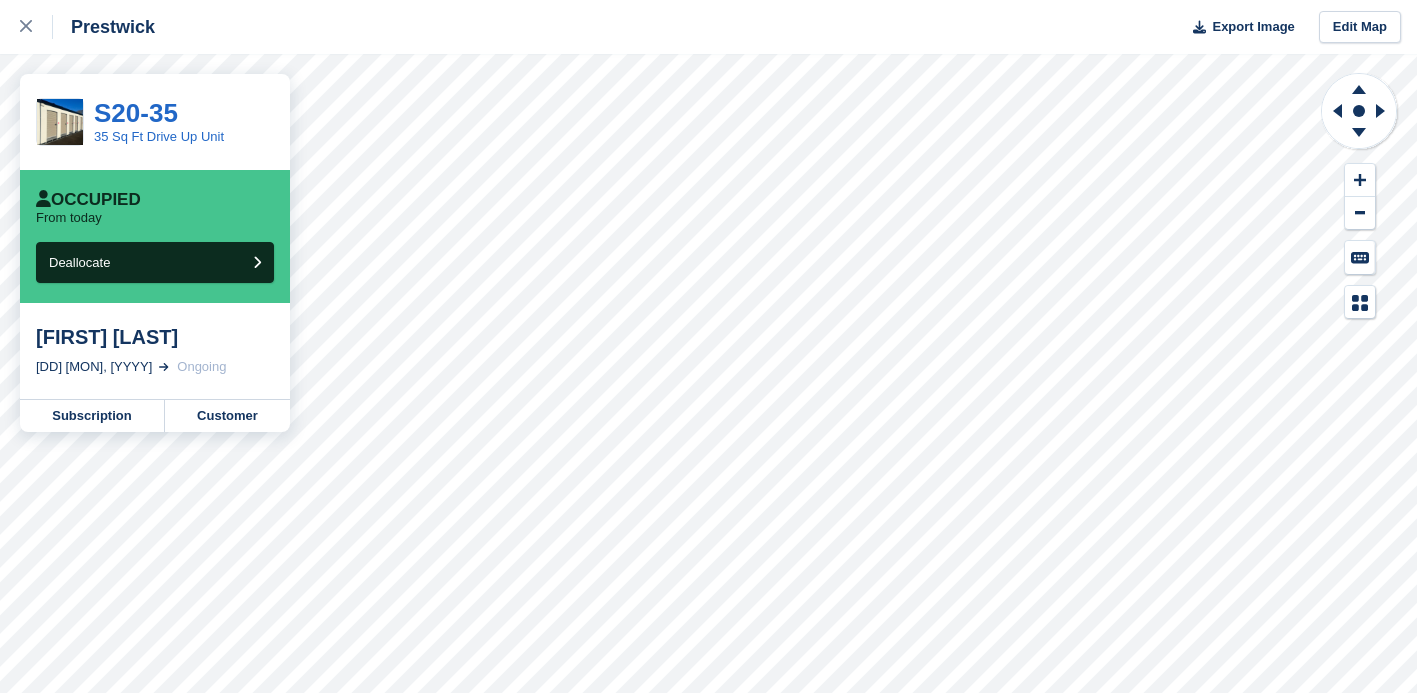 scroll, scrollTop: 0, scrollLeft: 0, axis: both 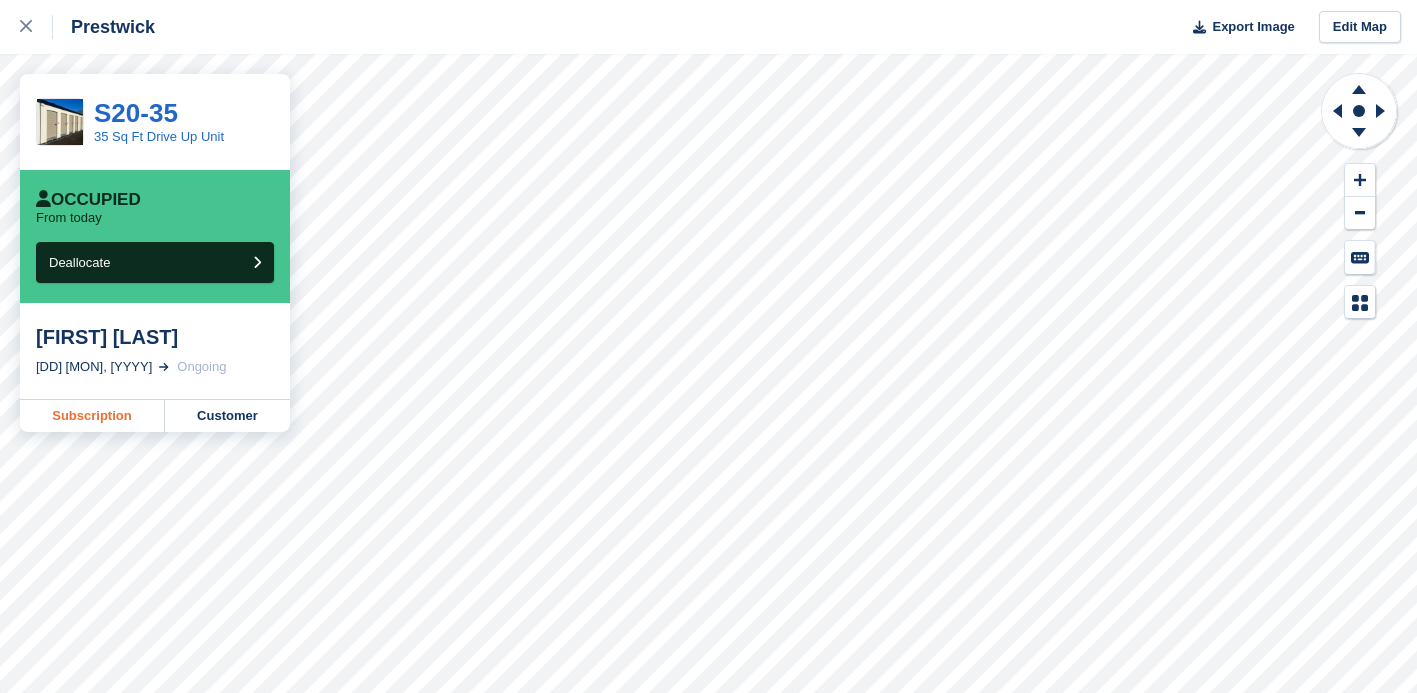 click on "Subscription" at bounding box center [92, 416] 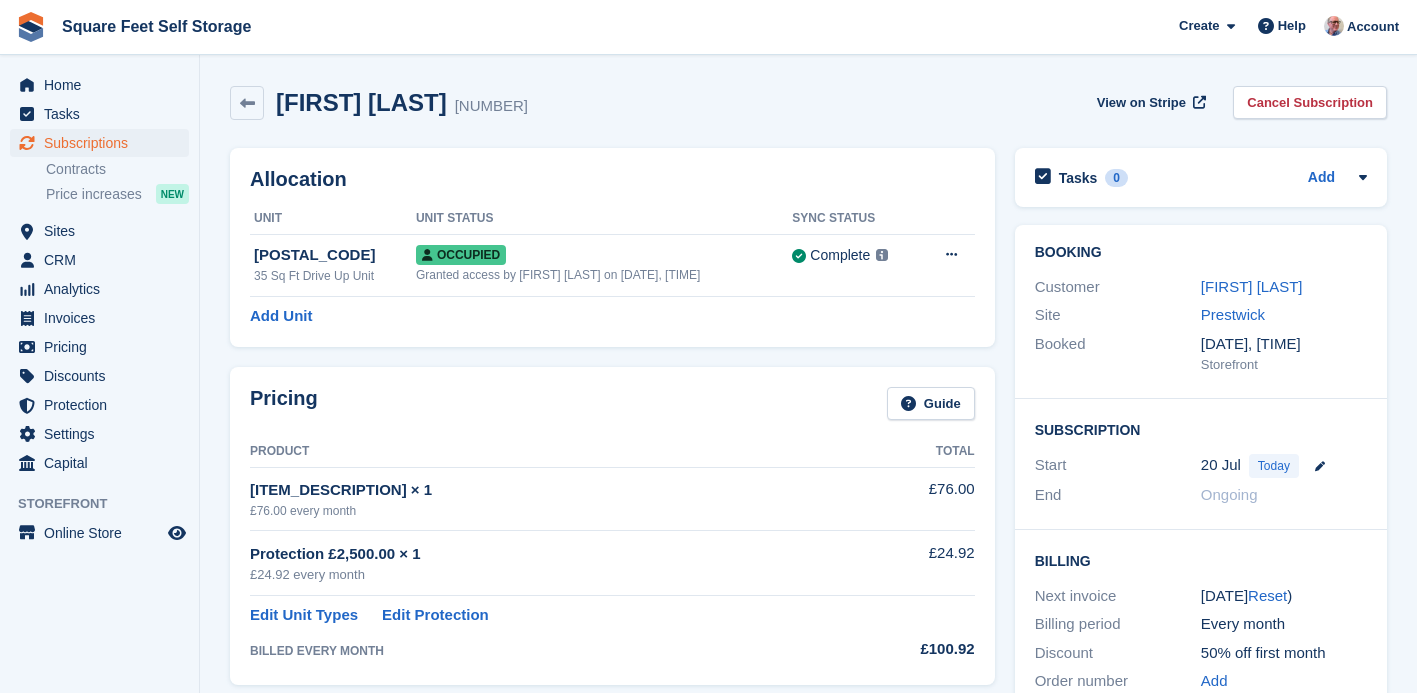 scroll, scrollTop: 0, scrollLeft: 0, axis: both 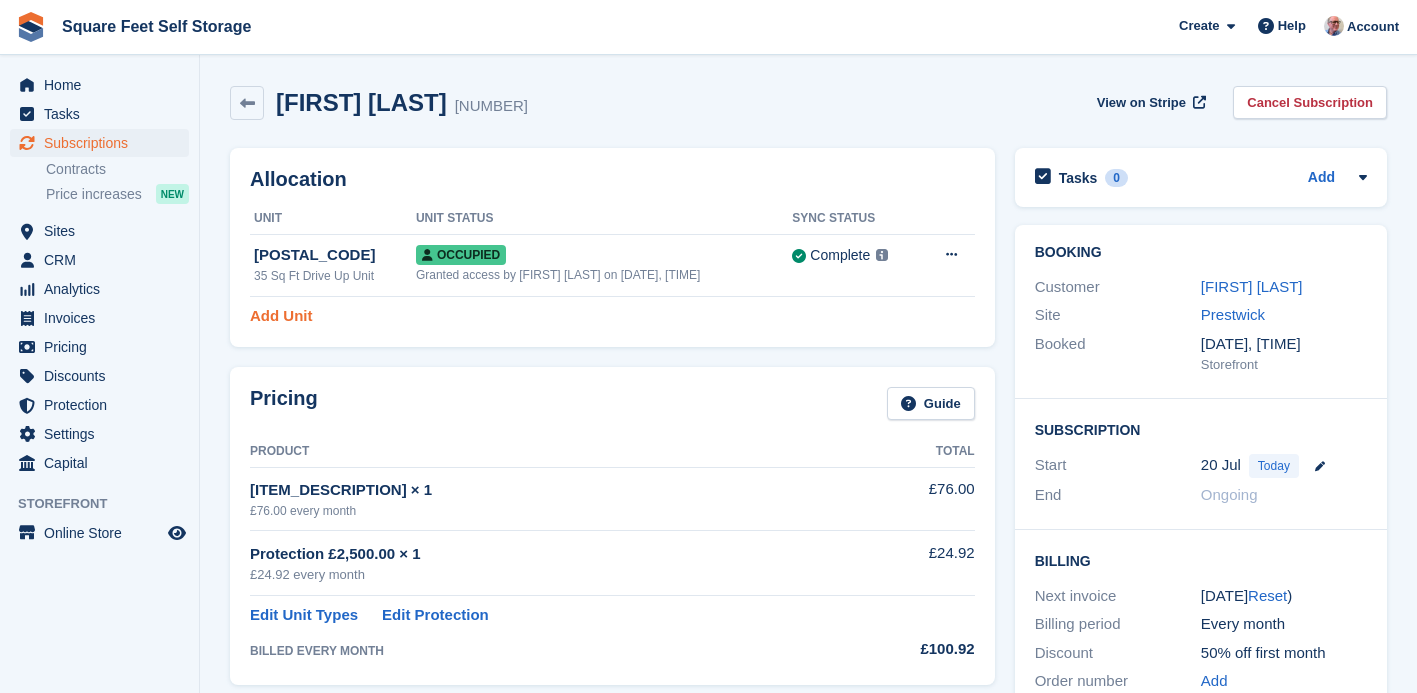 click on "Add Unit" at bounding box center (281, 316) 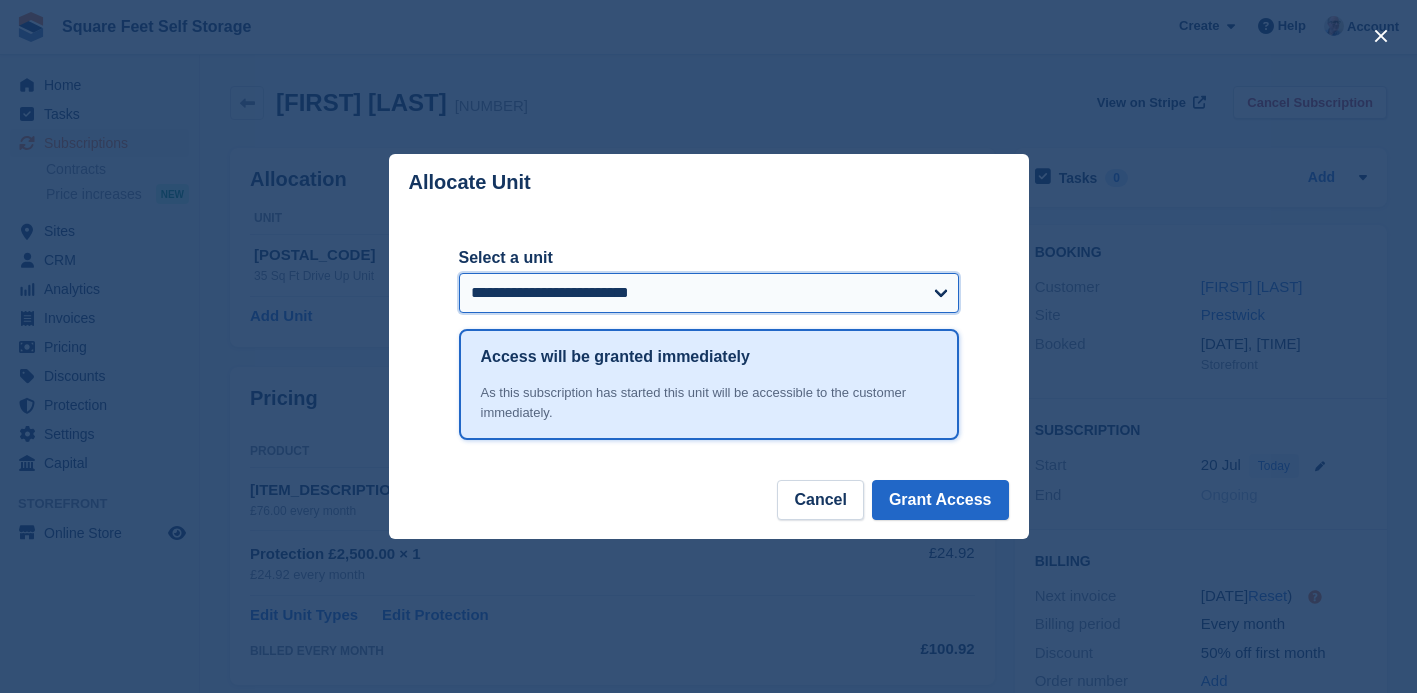 click on "**********" at bounding box center (709, 293) 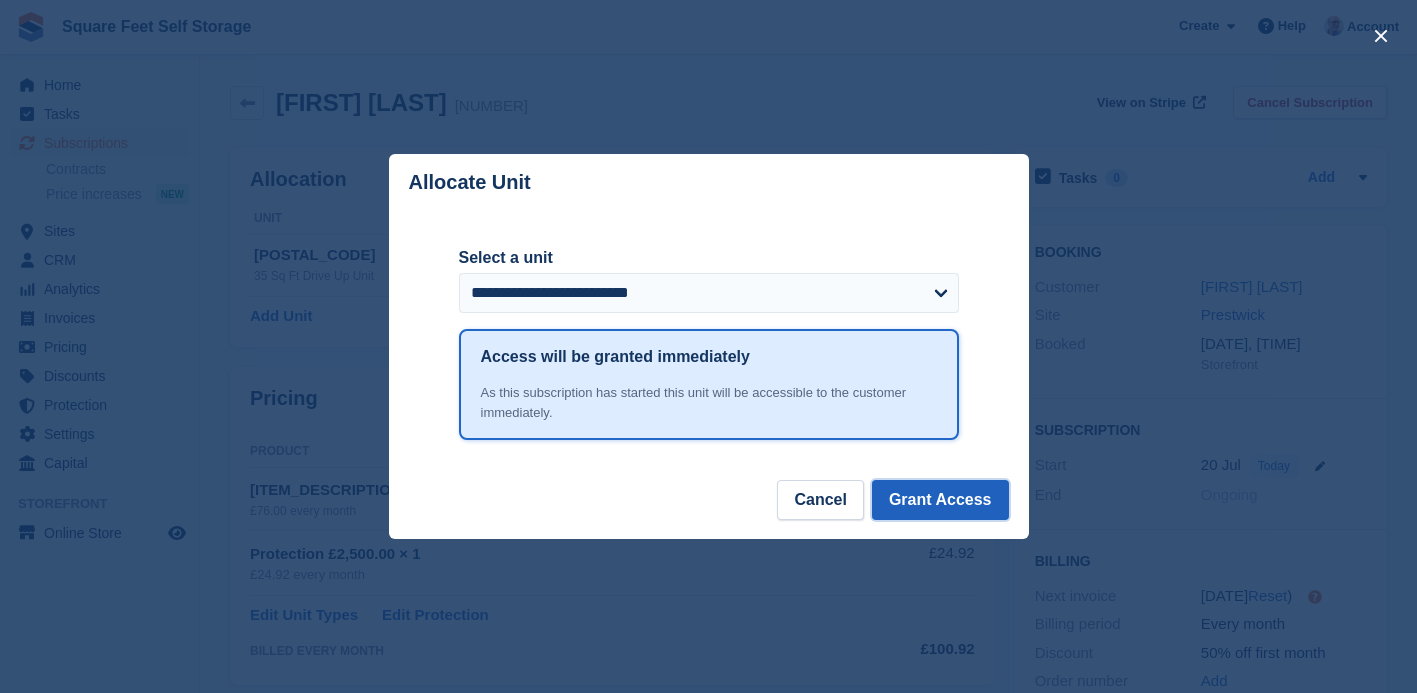 click on "Grant Access" at bounding box center [940, 500] 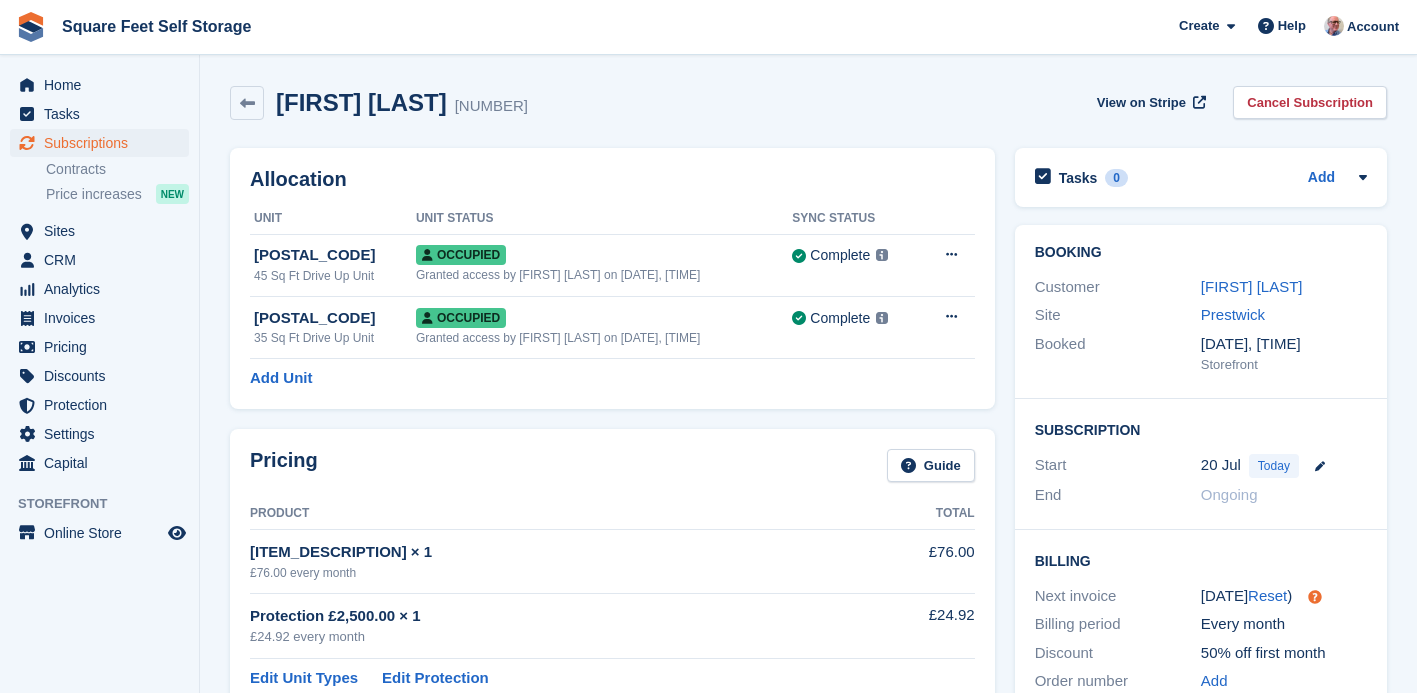 click on "Julie  MacConnell
96457
View on Stripe
Cancel Subscription" at bounding box center (808, 103) 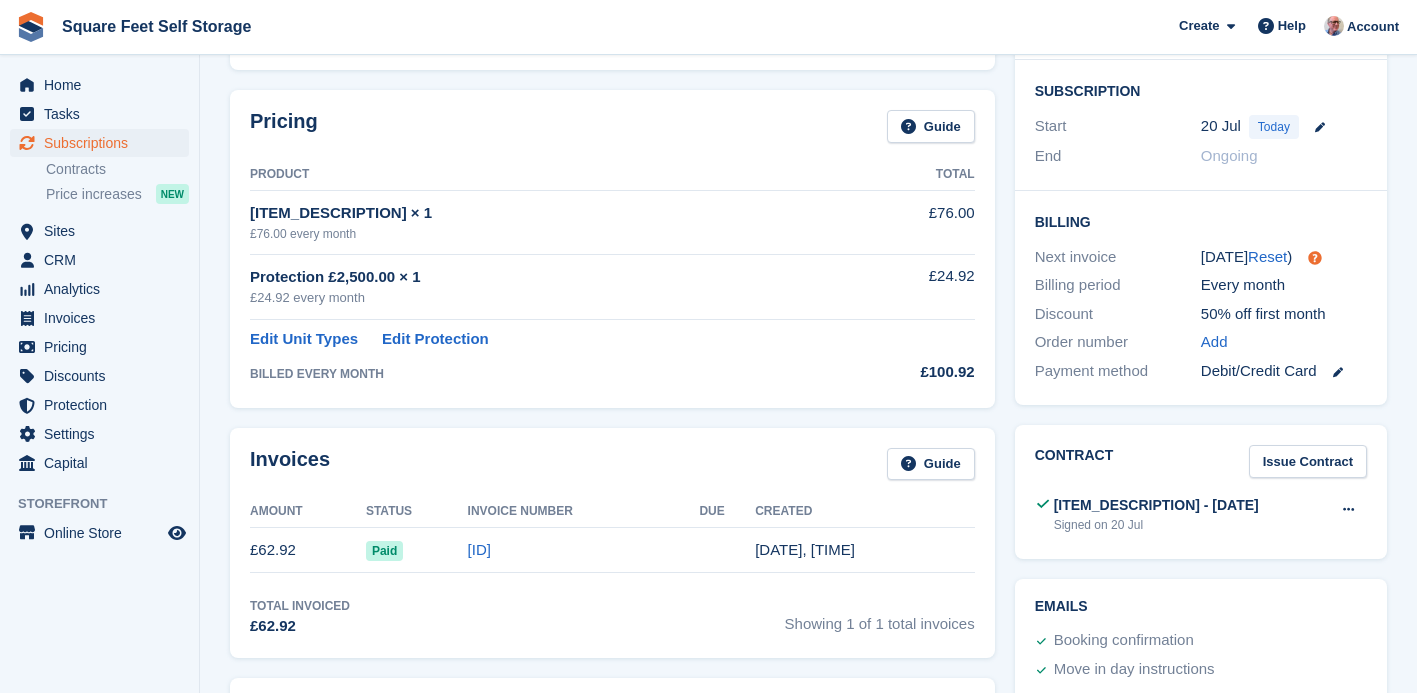 scroll, scrollTop: 342, scrollLeft: 0, axis: vertical 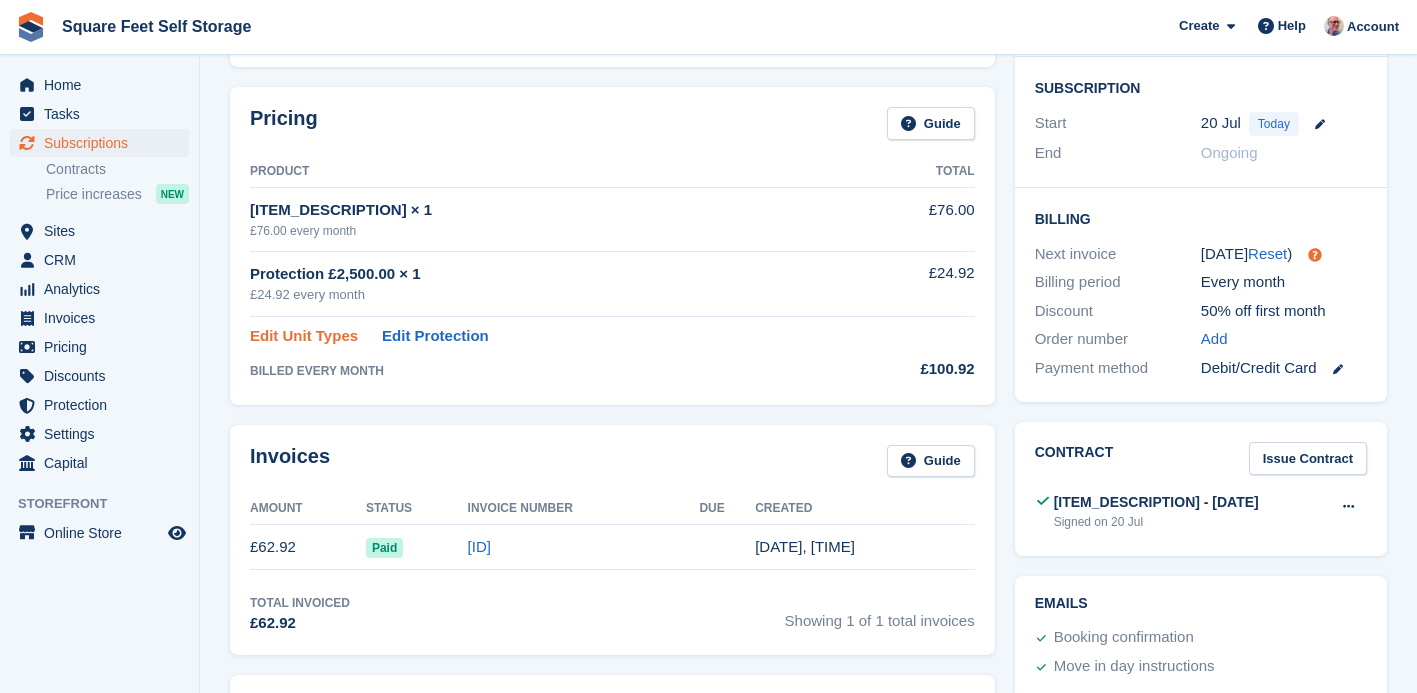 click on "Edit Unit Types" at bounding box center [304, 336] 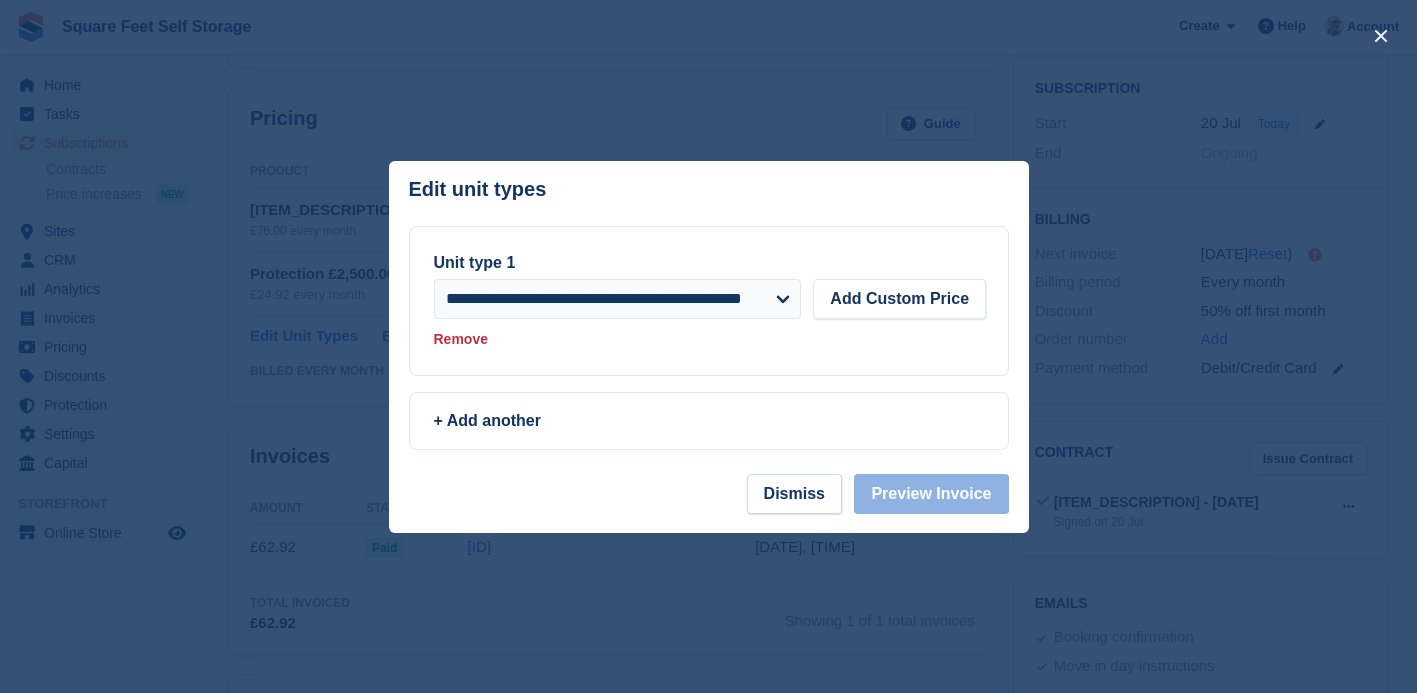 click on "Dismiss
Preview Invoice" at bounding box center (709, 503) 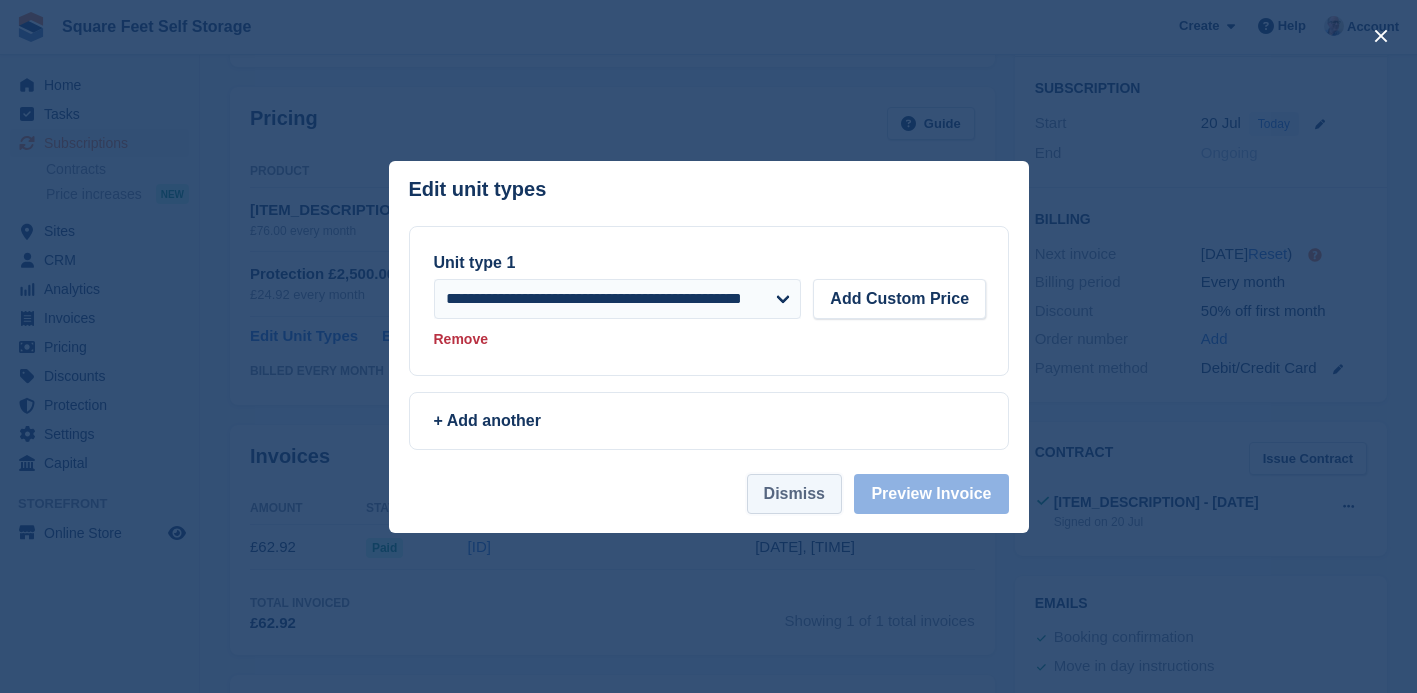 click on "Dismiss" at bounding box center (794, 494) 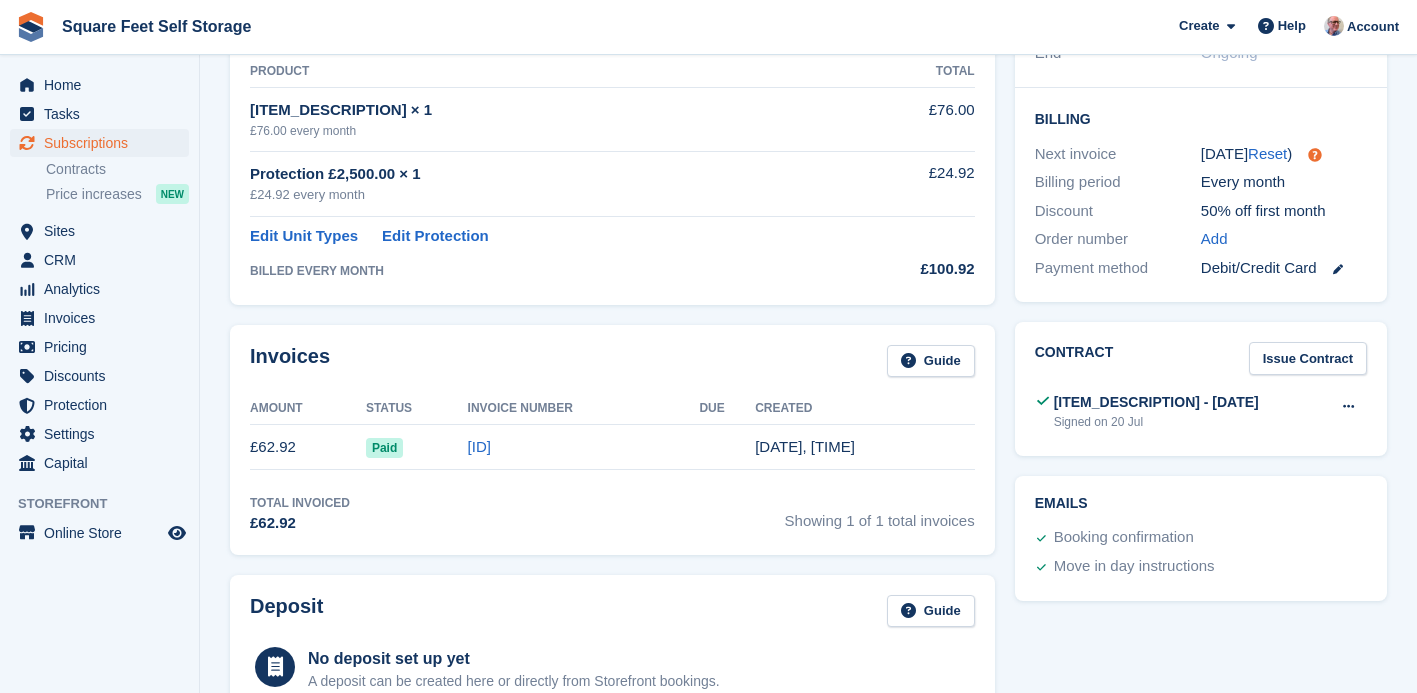 scroll, scrollTop: 543, scrollLeft: 0, axis: vertical 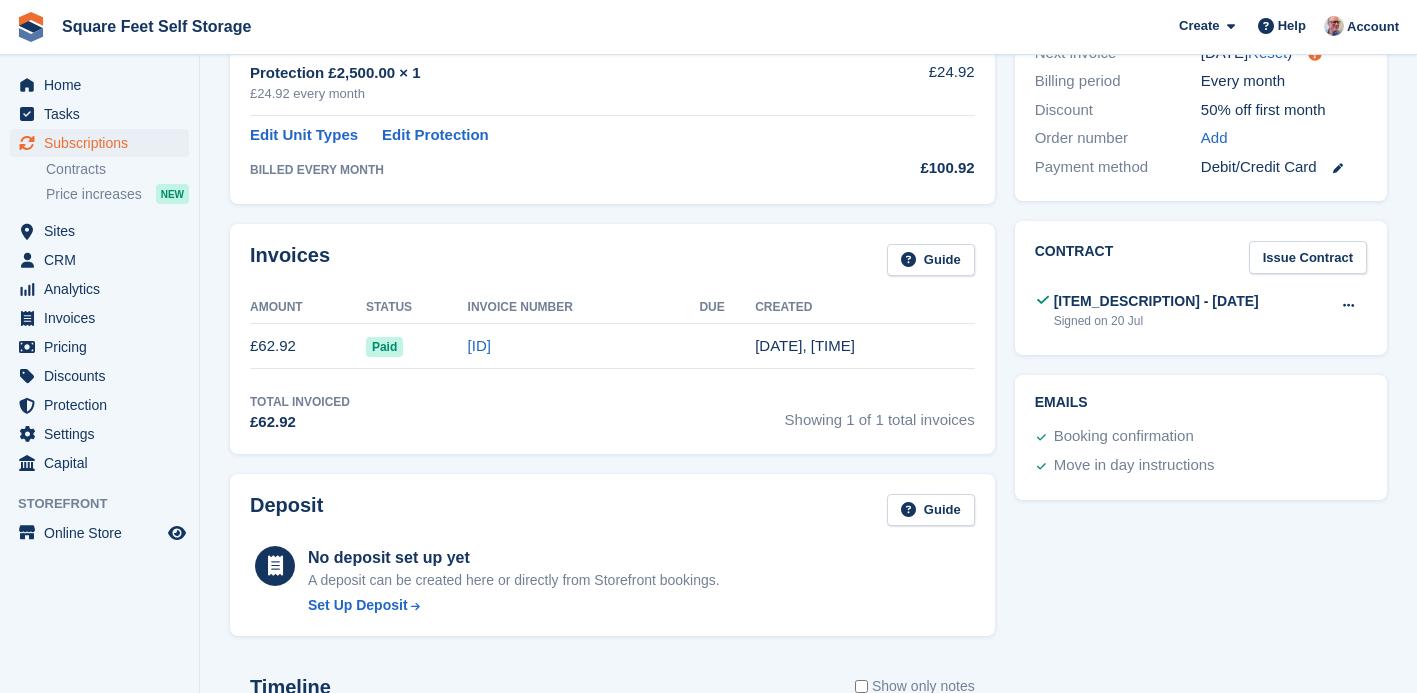 click on "Total Invoiced
£62.92
Showing 1 of 1 total invoices" at bounding box center (612, 413) 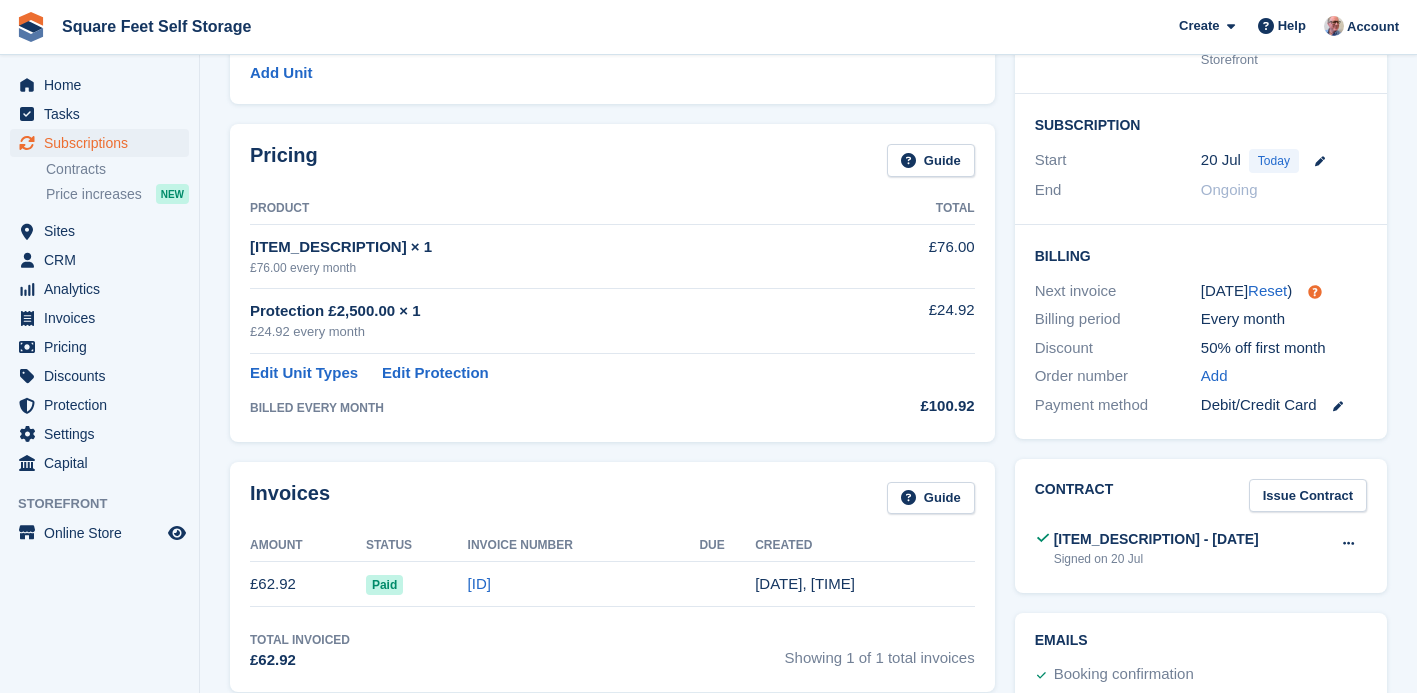 scroll, scrollTop: 104, scrollLeft: 0, axis: vertical 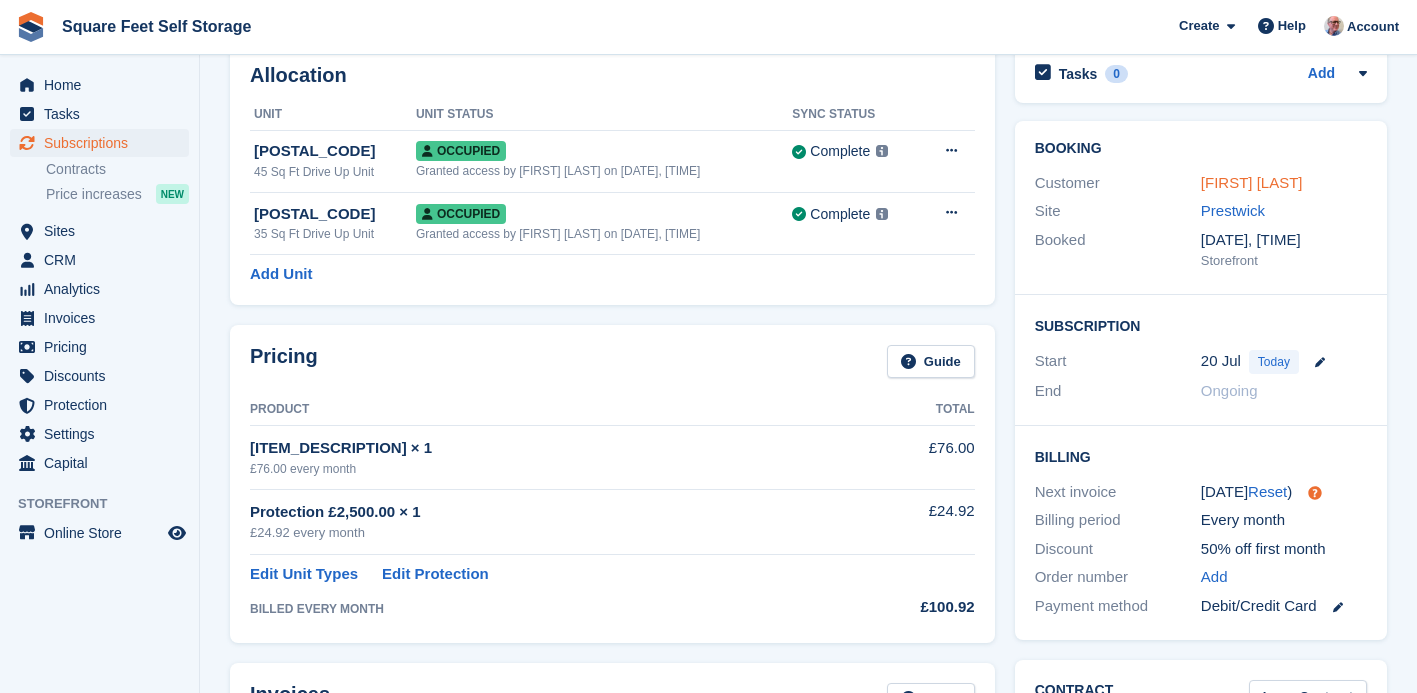 click on "[FIRST] [MIDDLE] [LAST]" at bounding box center (1252, 182) 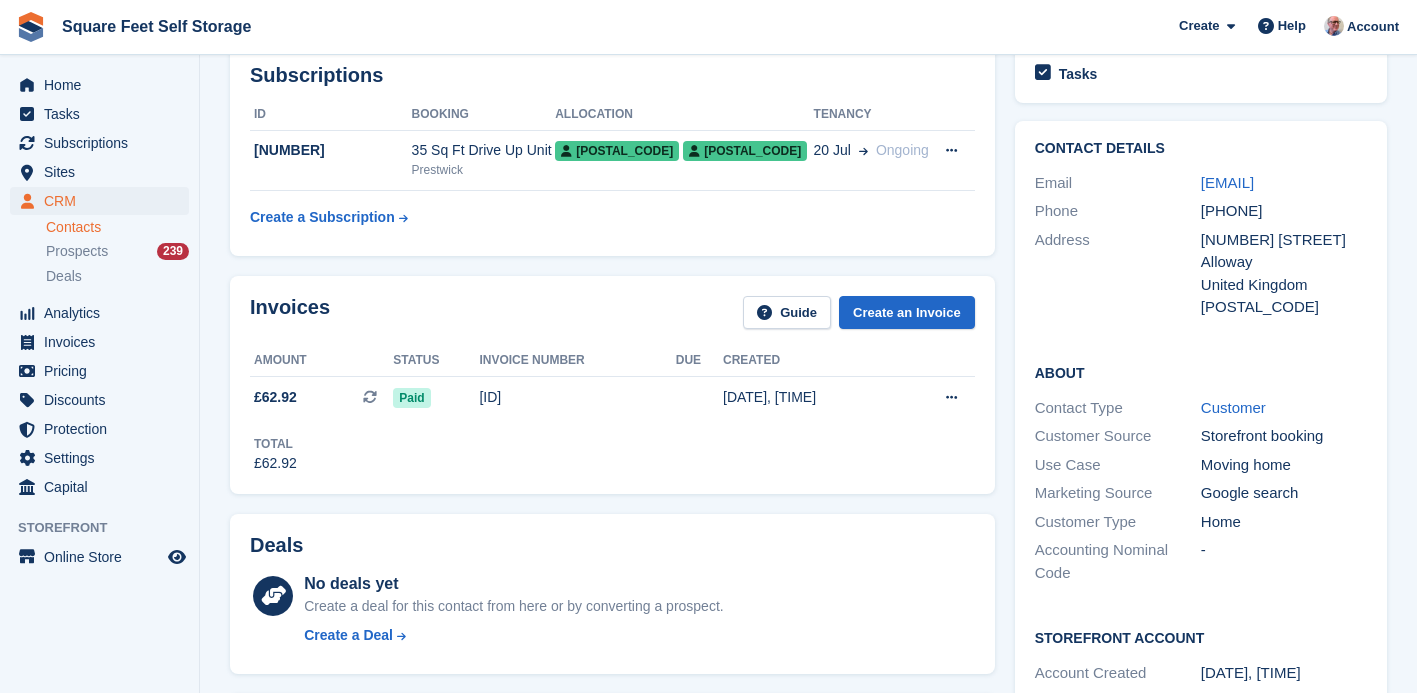scroll, scrollTop: 0, scrollLeft: 0, axis: both 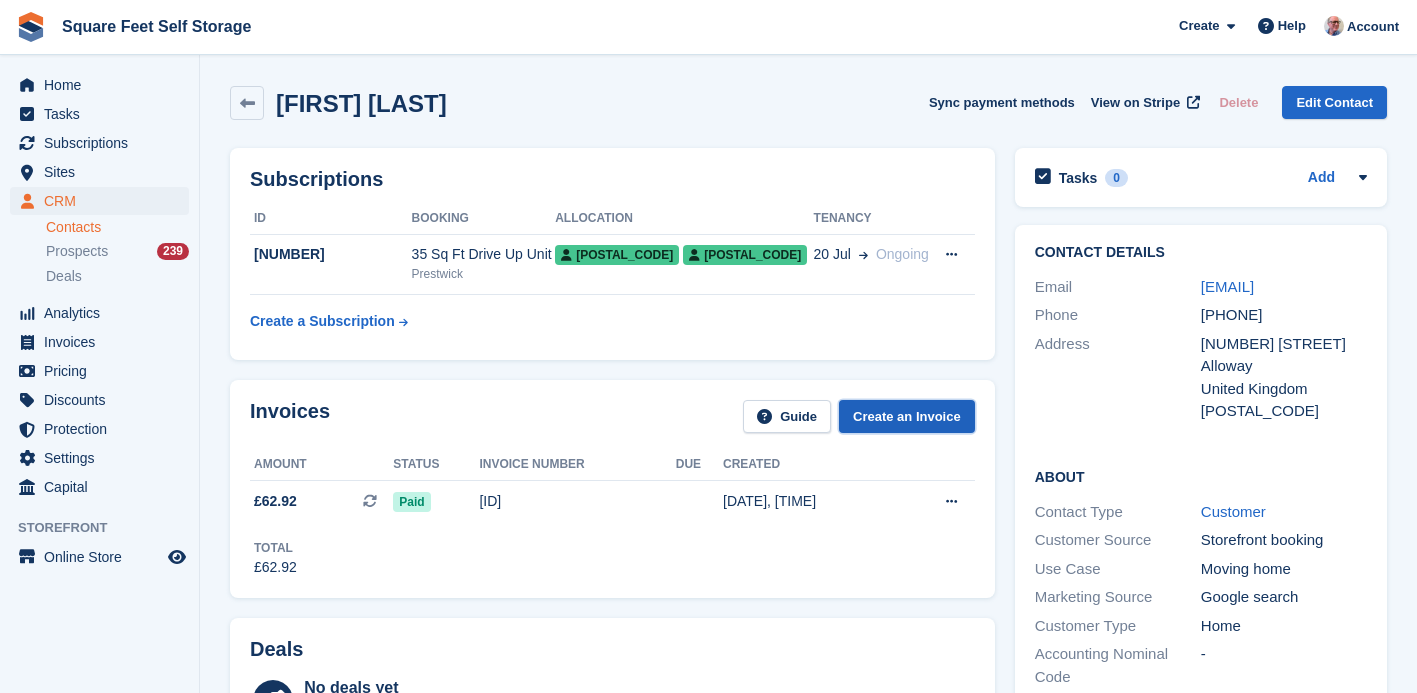 click on "Create an Invoice" at bounding box center [907, 416] 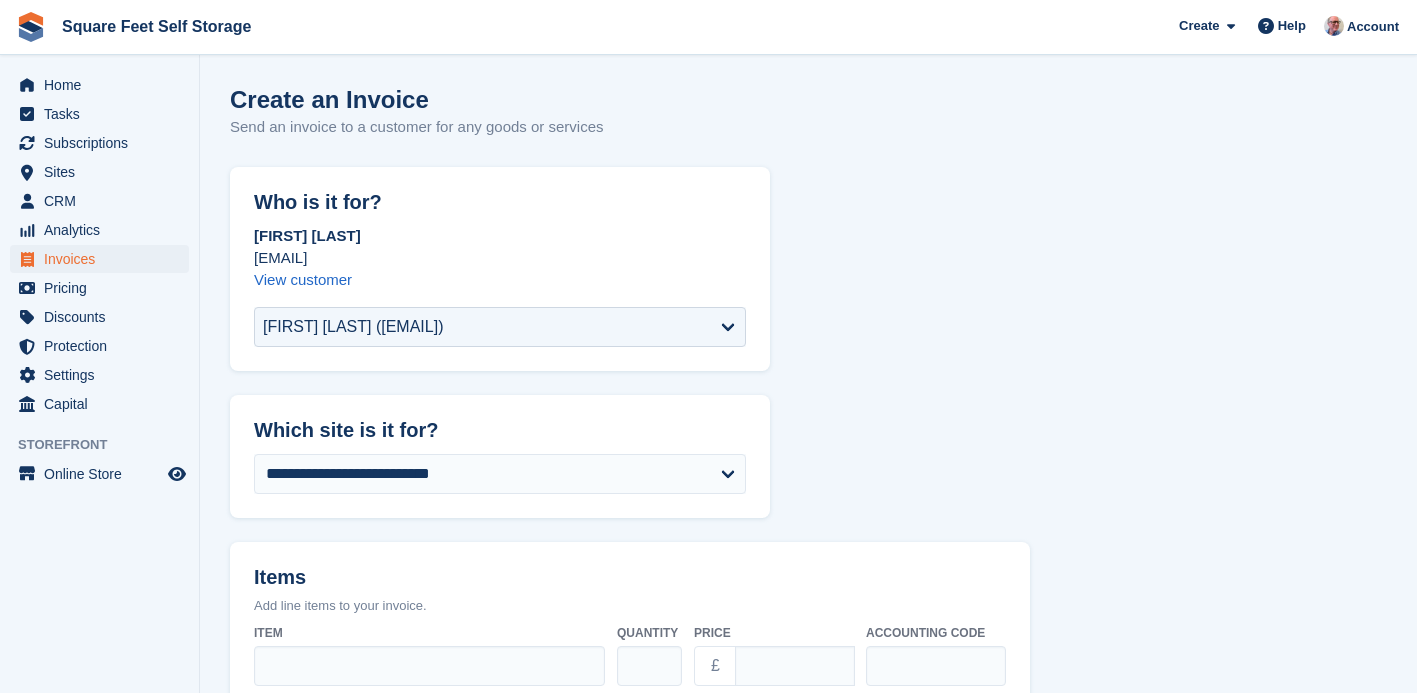 scroll, scrollTop: 0, scrollLeft: 0, axis: both 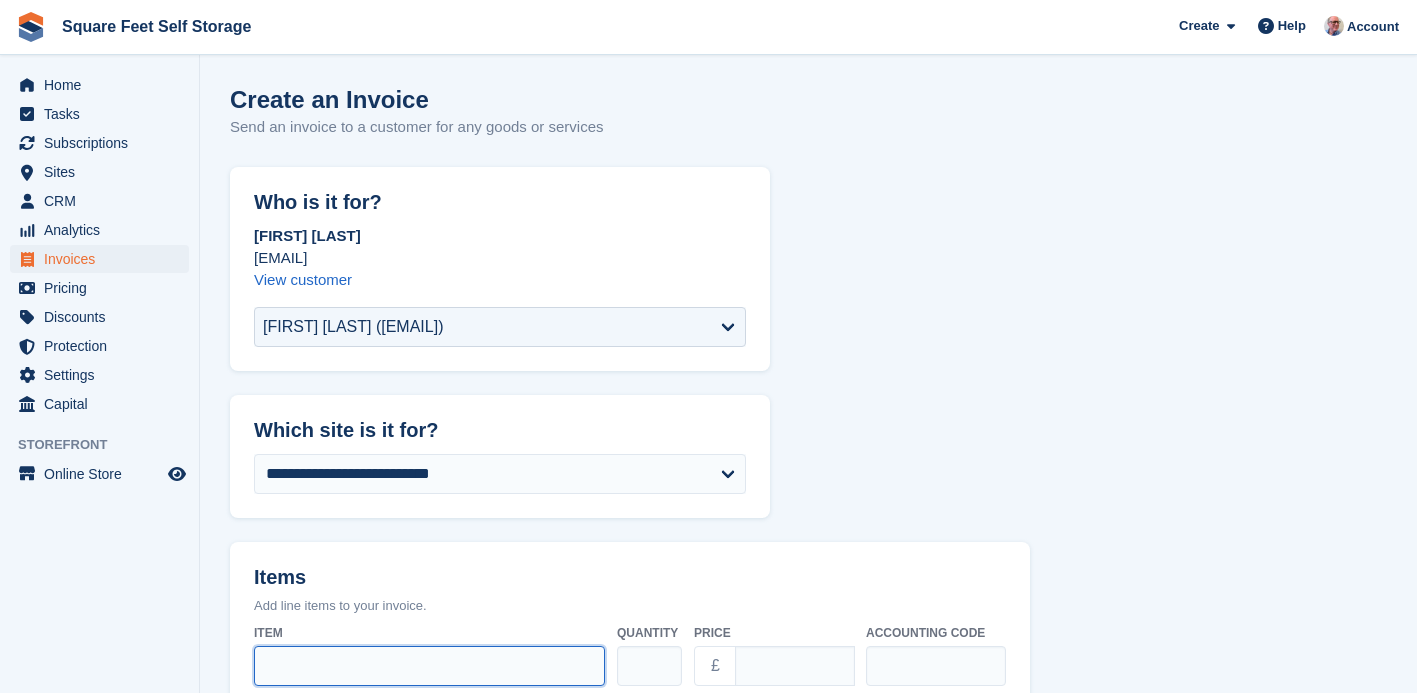 click on "Item" at bounding box center (429, 666) 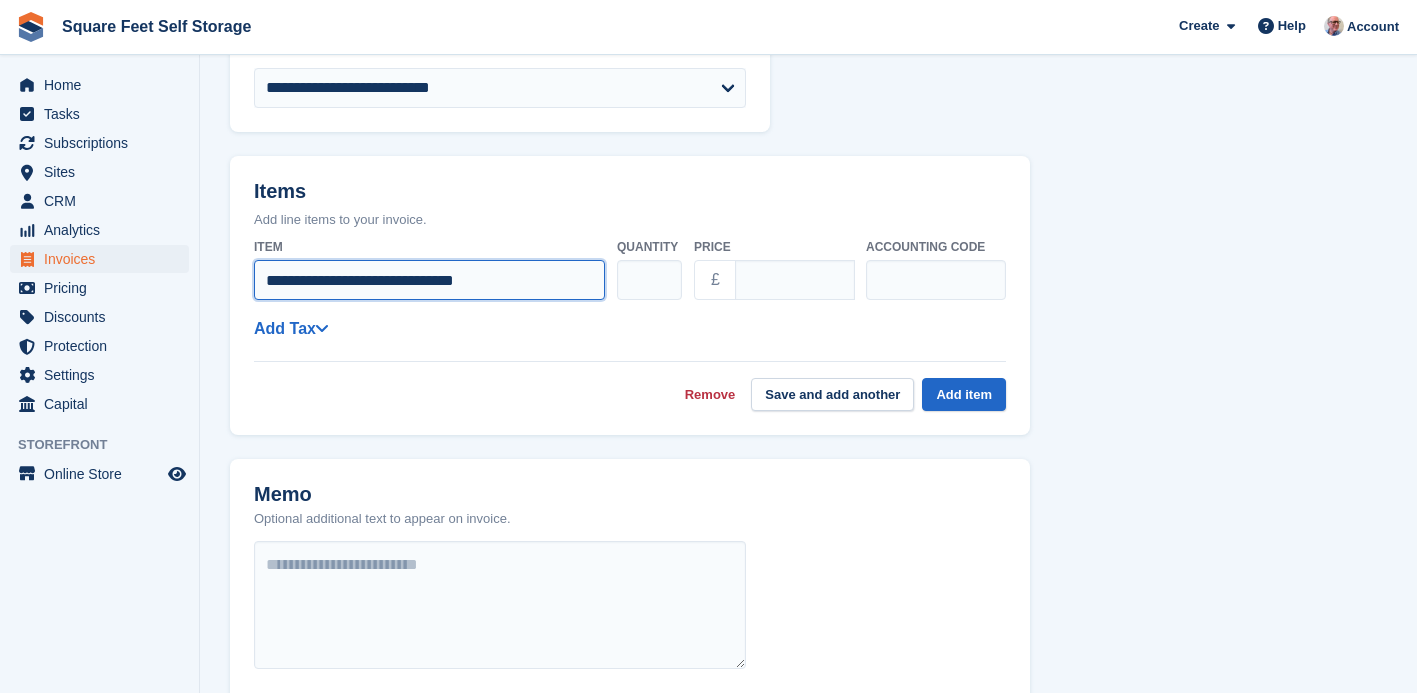scroll, scrollTop: 401, scrollLeft: 0, axis: vertical 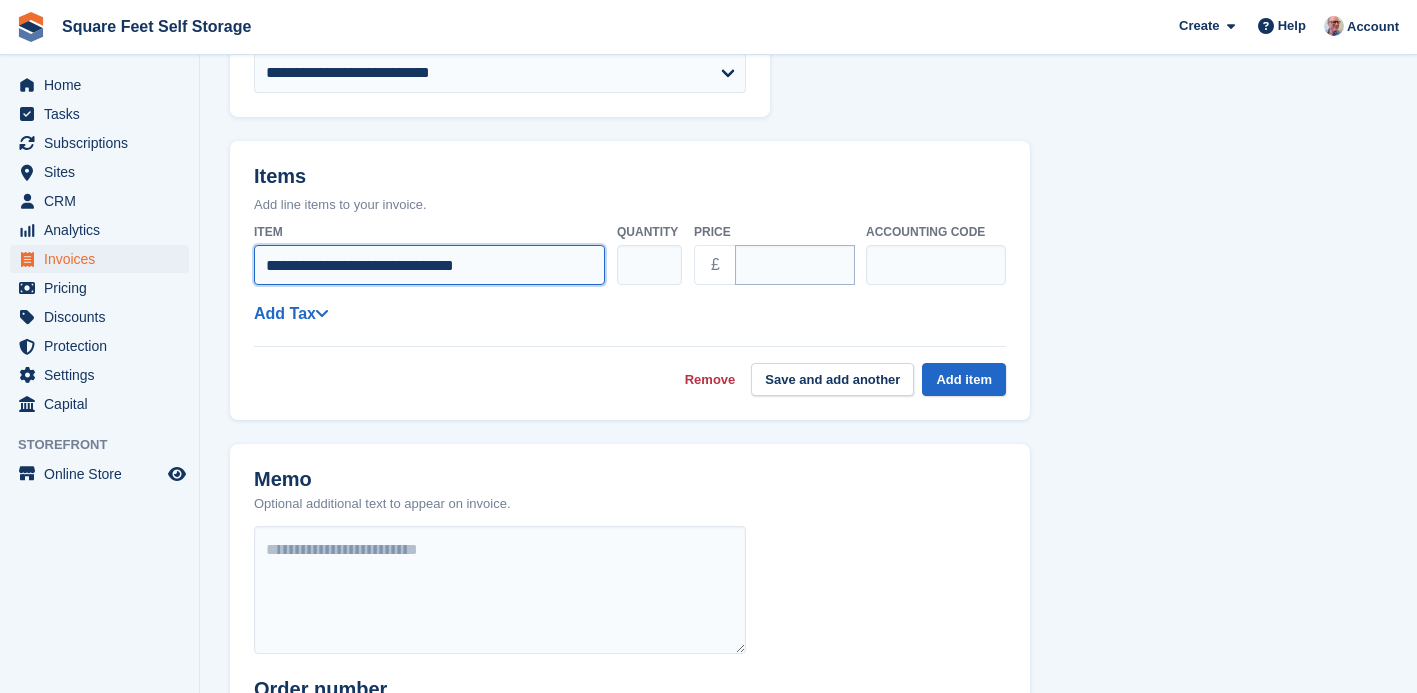 type on "**********" 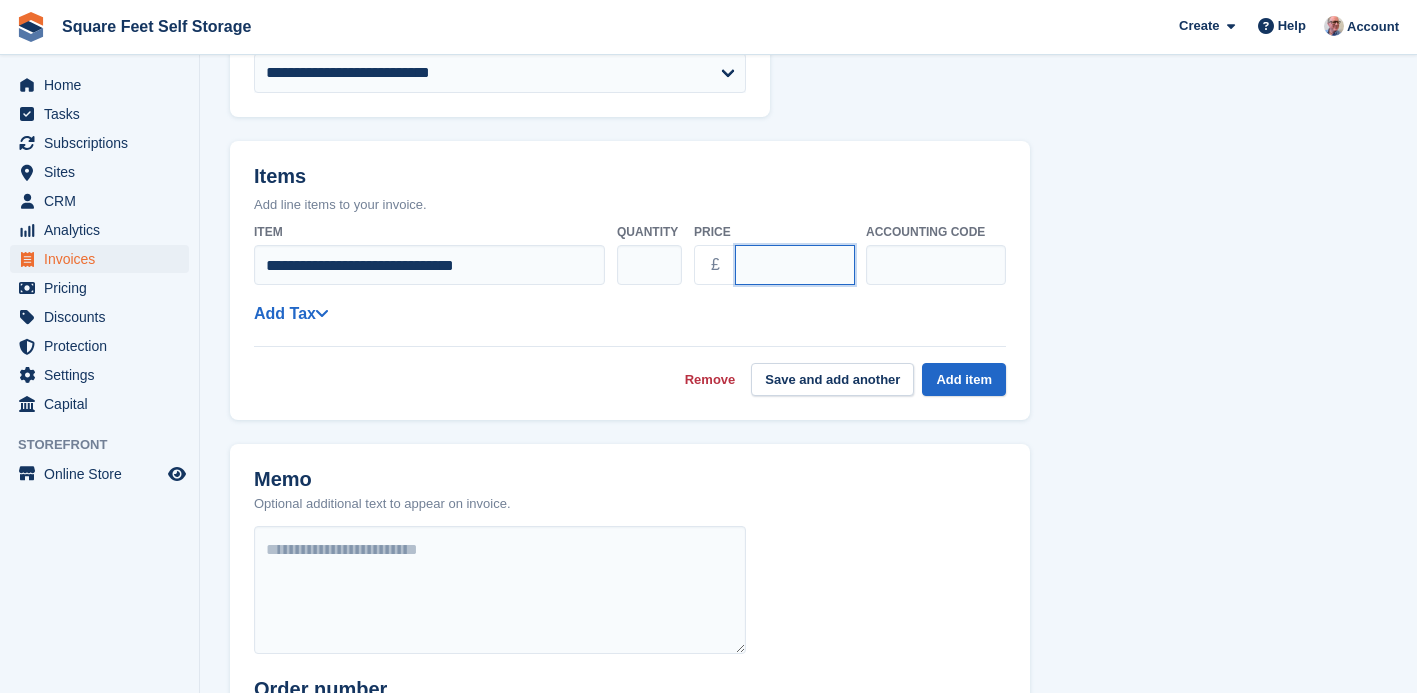 click on "****" at bounding box center [795, 265] 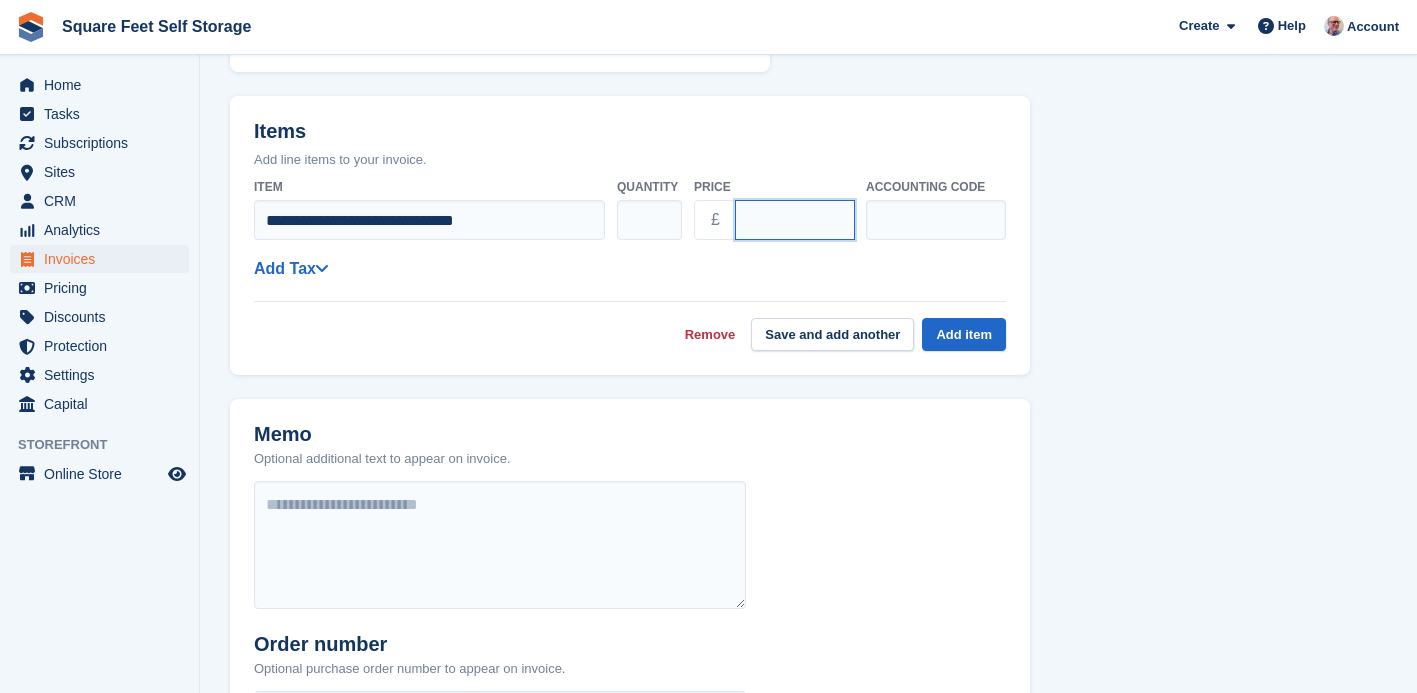 scroll, scrollTop: 451, scrollLeft: 0, axis: vertical 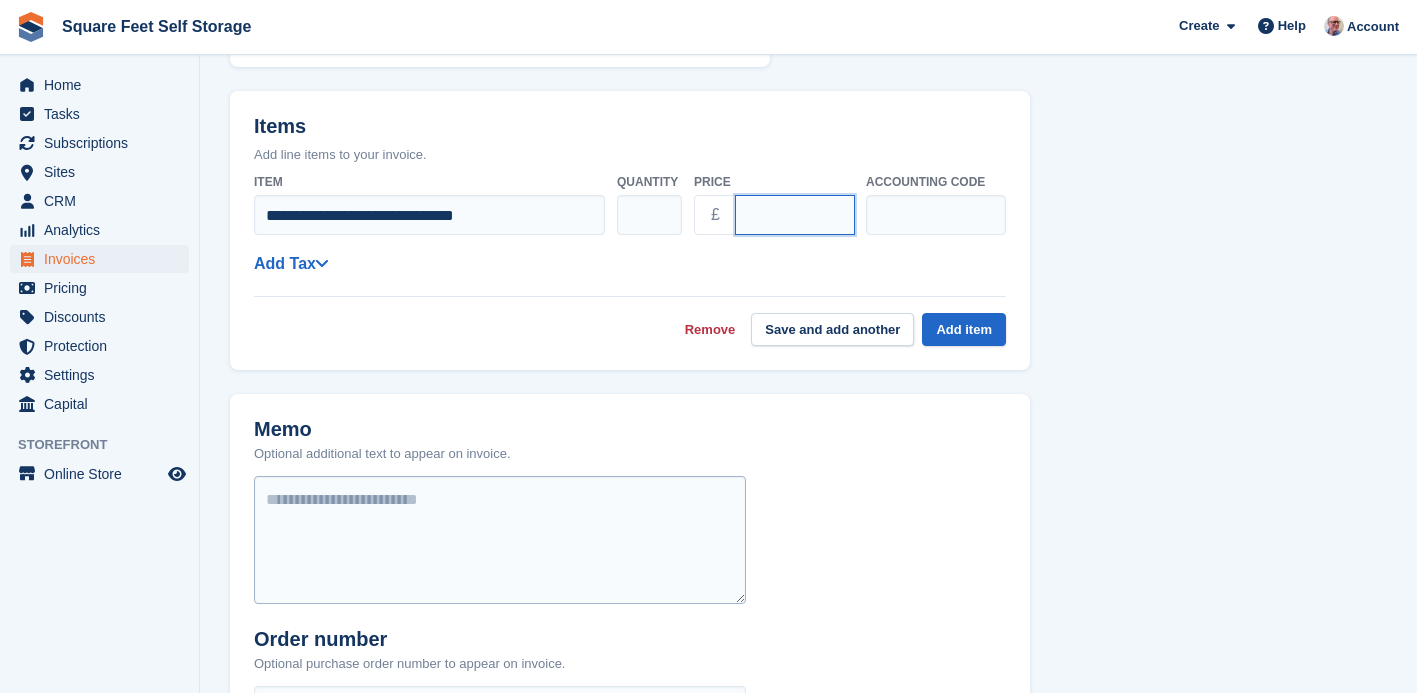 type on "*****" 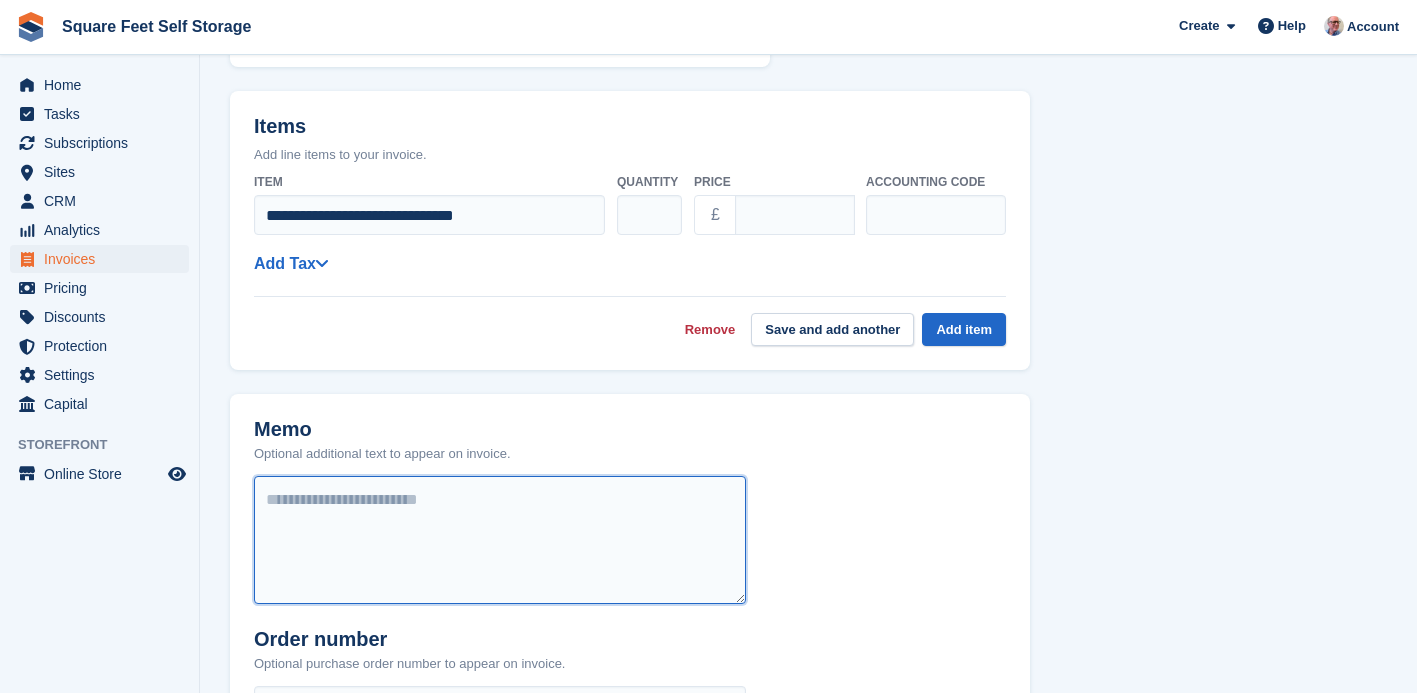 click at bounding box center [500, 540] 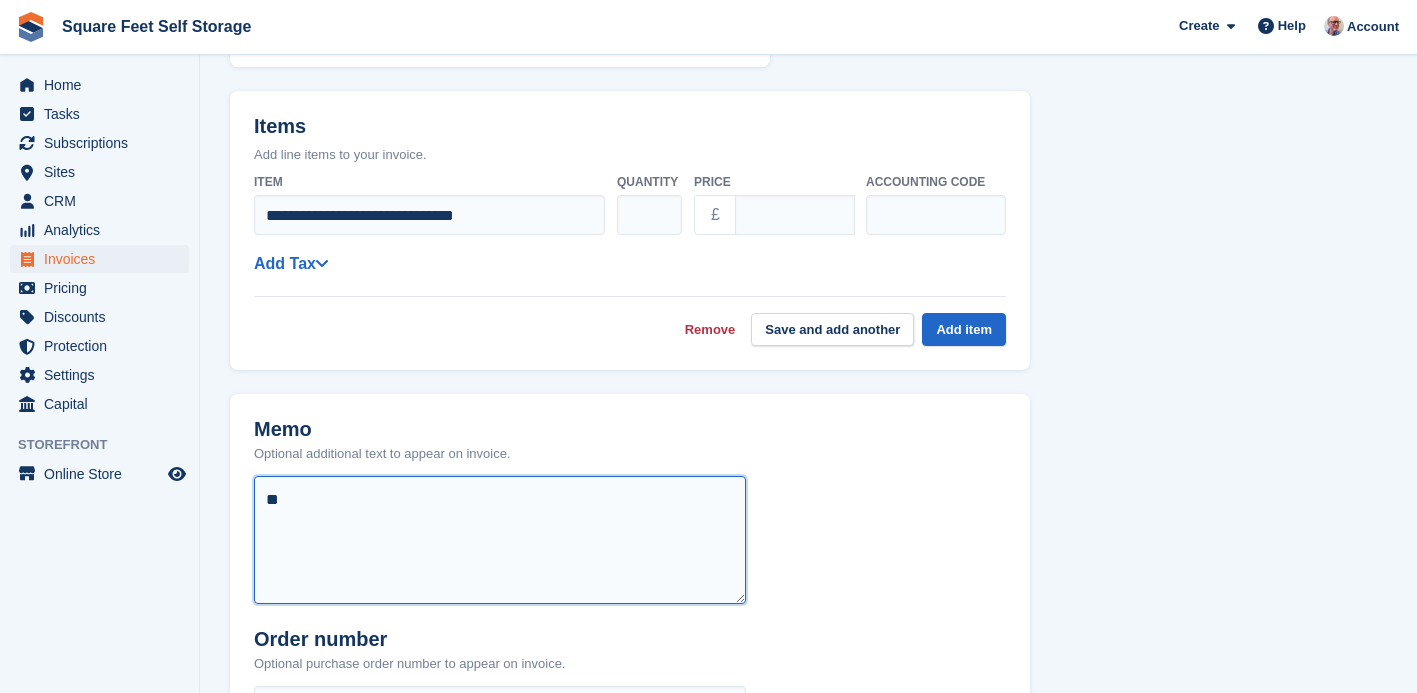 type on "*" 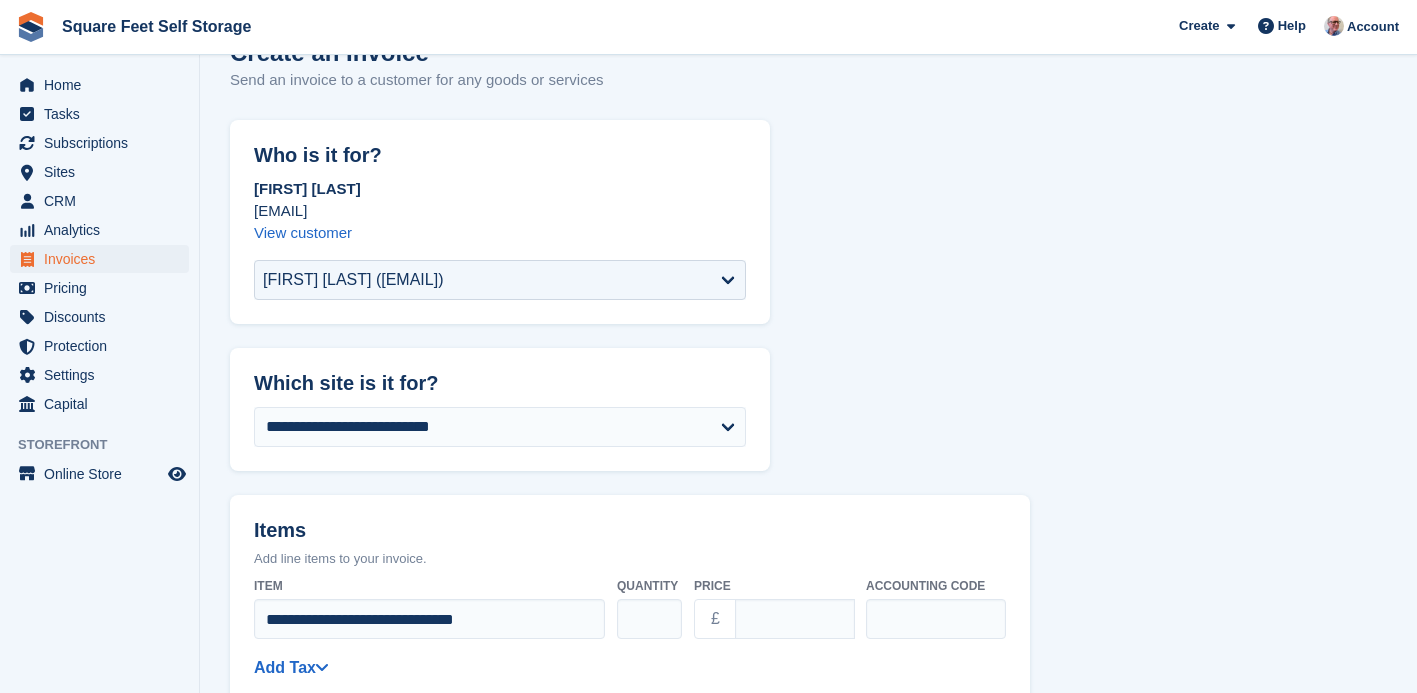 scroll, scrollTop: 34, scrollLeft: 0, axis: vertical 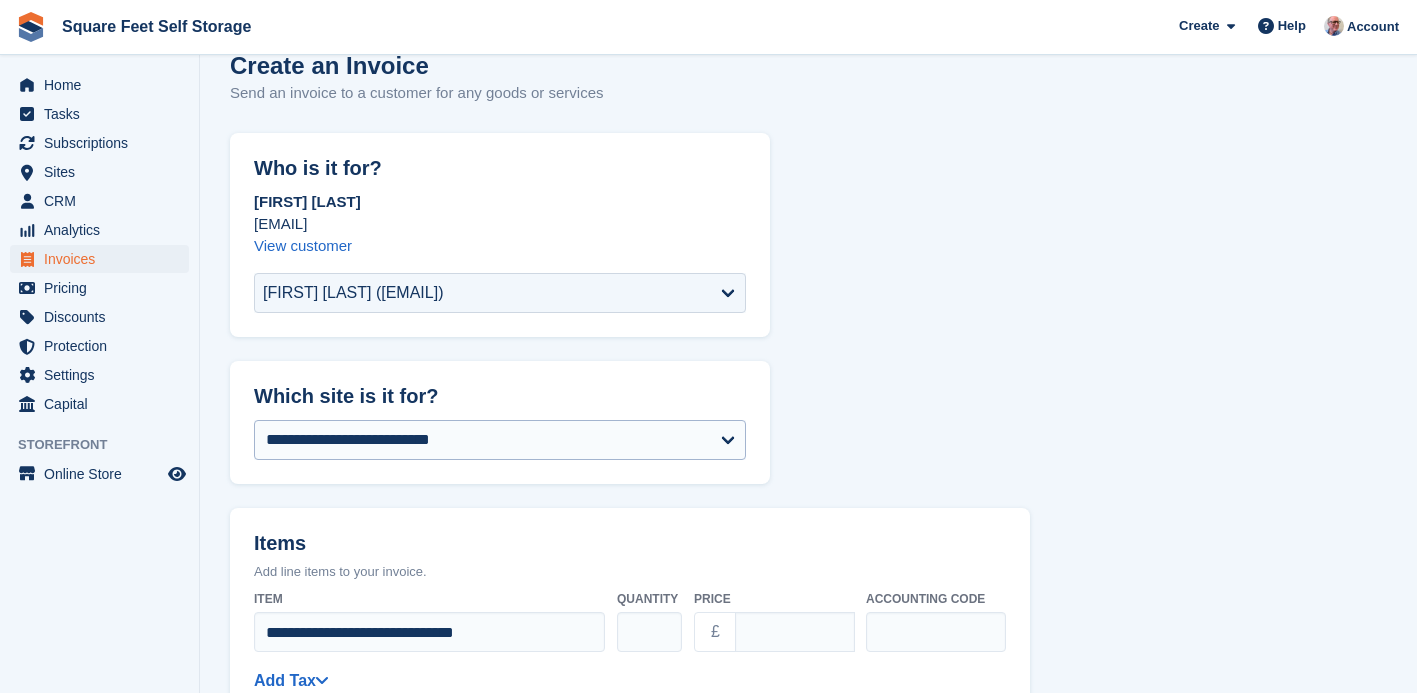type on "**********" 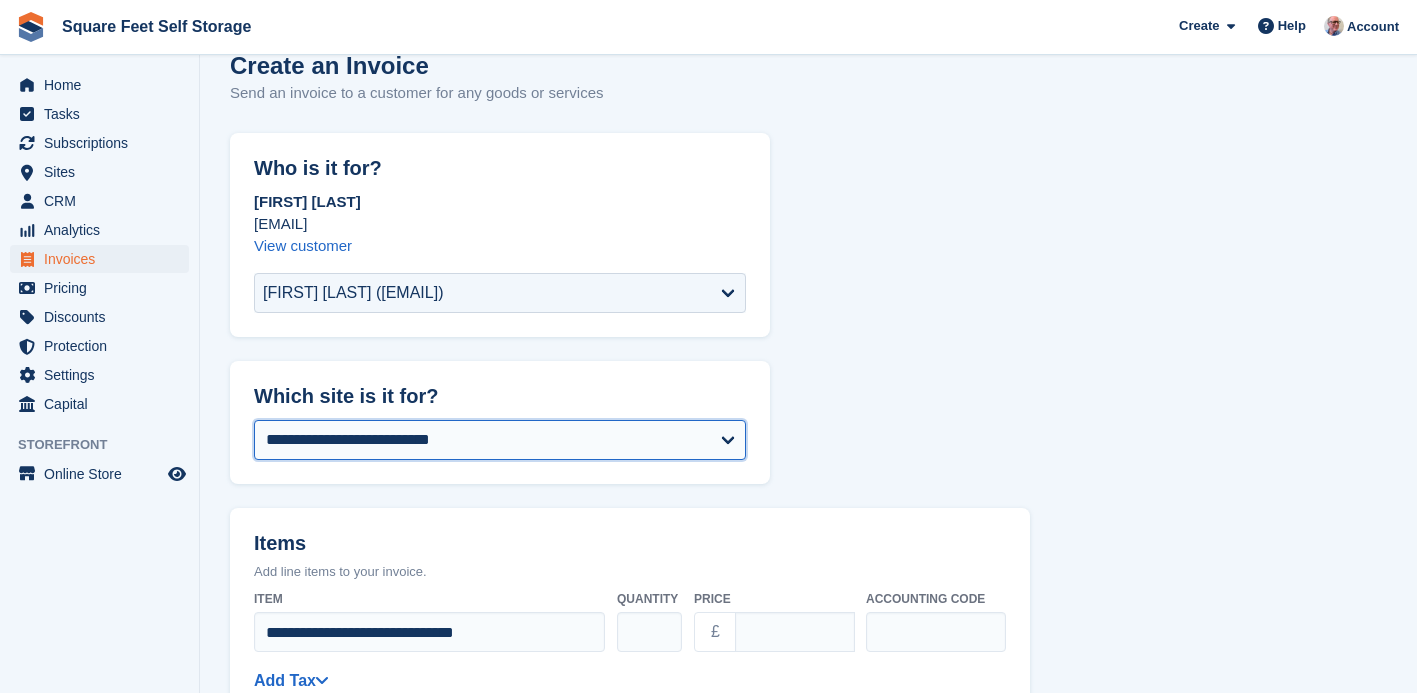 click on "**********" at bounding box center (500, 440) 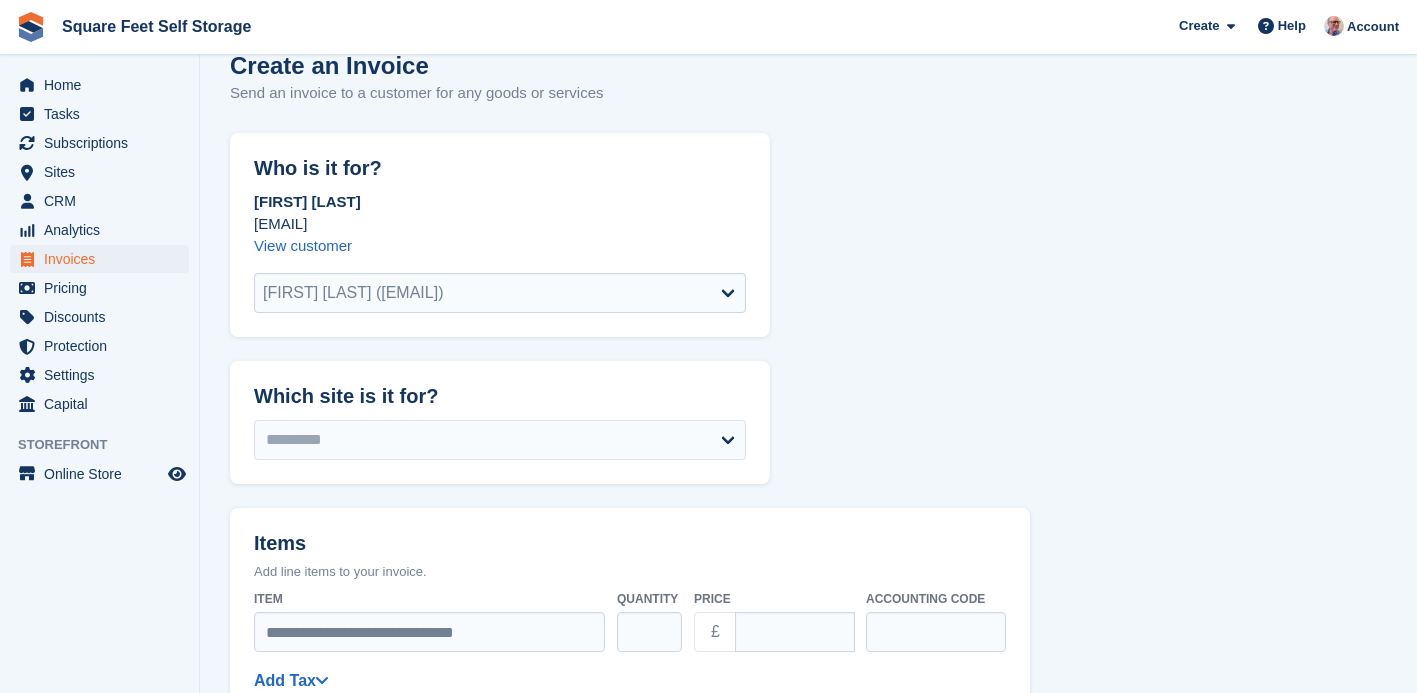 type 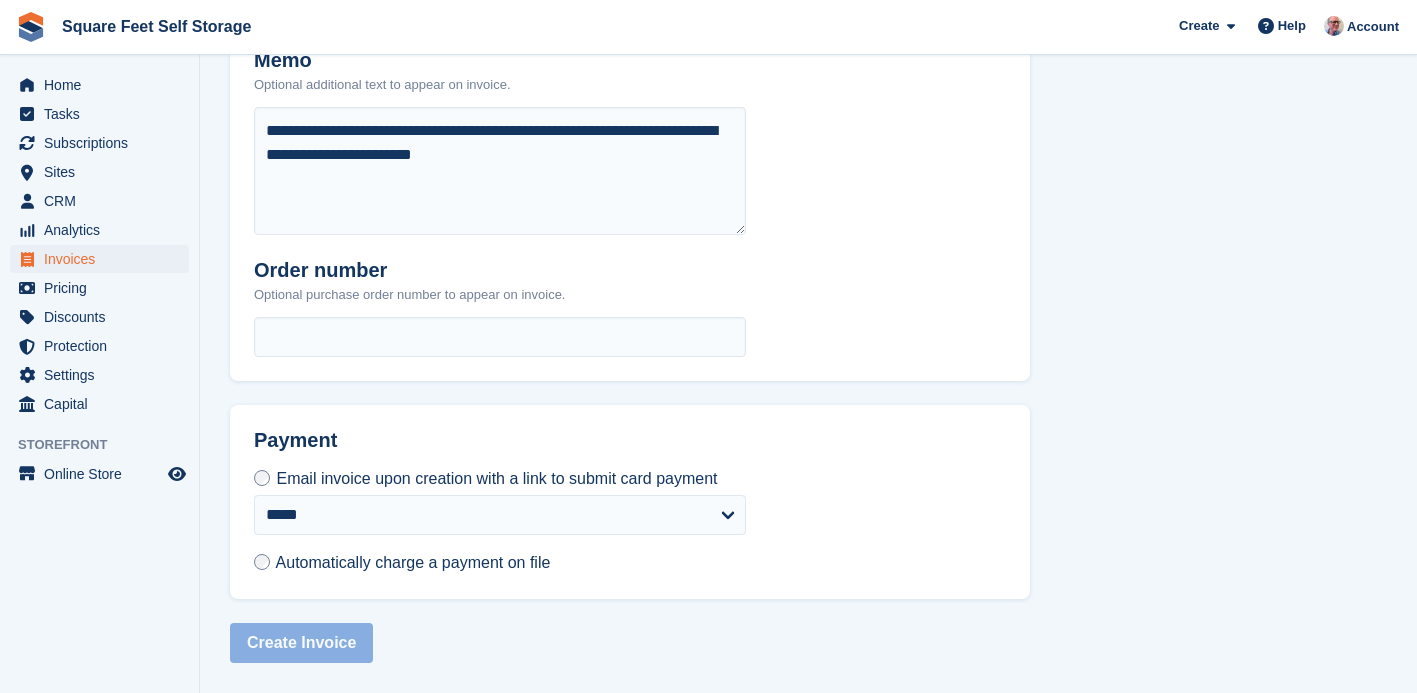 scroll, scrollTop: 837, scrollLeft: 0, axis: vertical 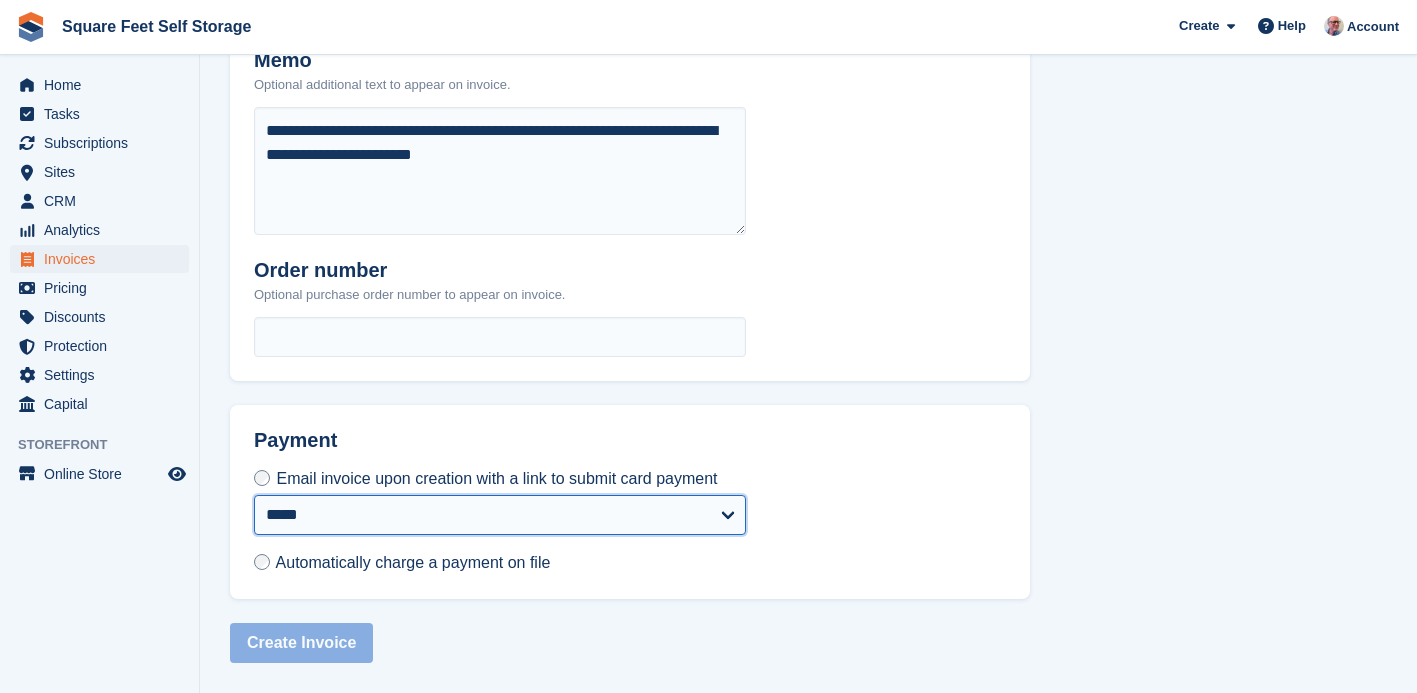 click on "**********" at bounding box center (500, 515) 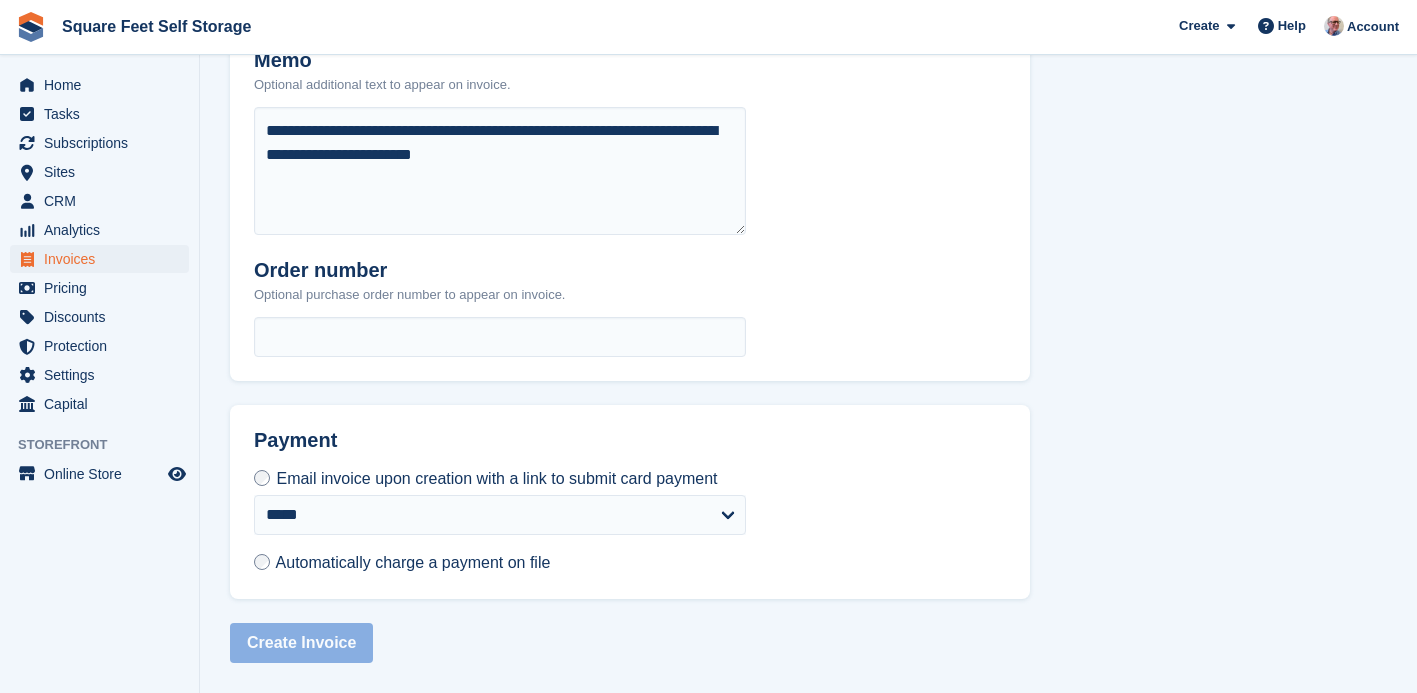 scroll, scrollTop: 819, scrollLeft: 0, axis: vertical 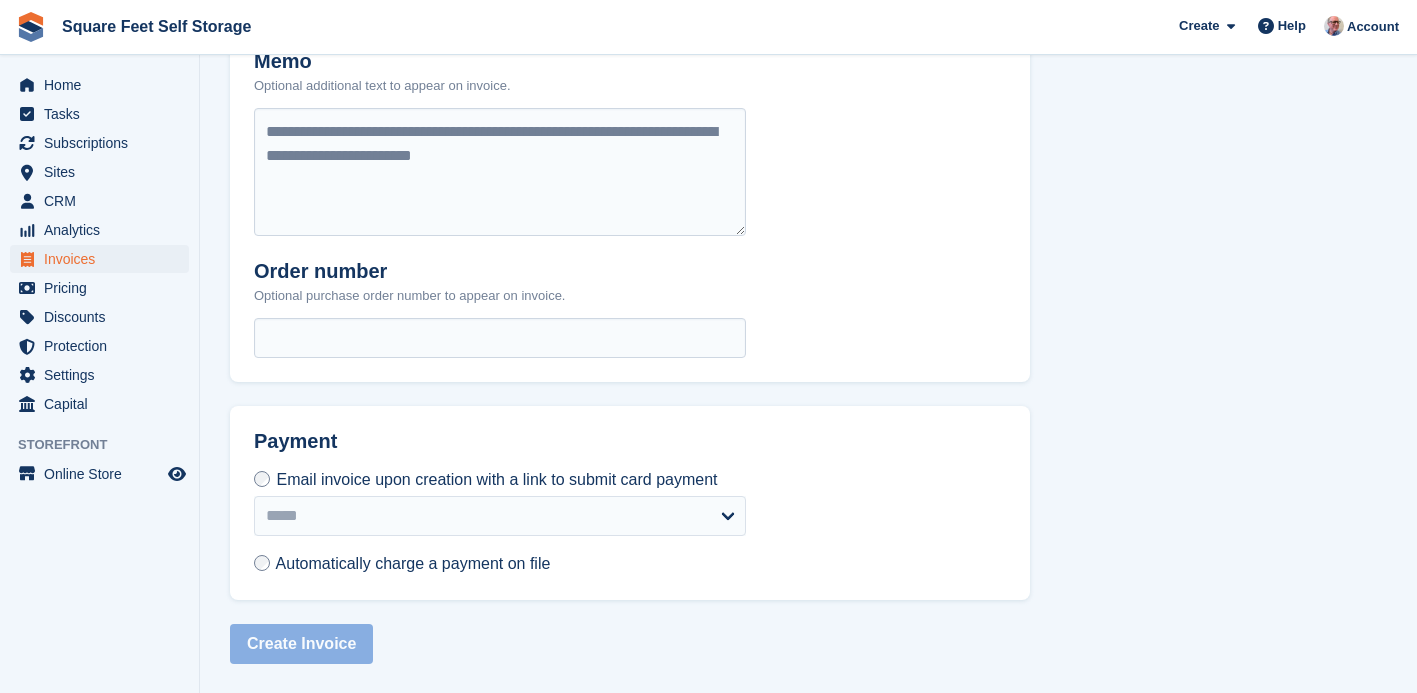 select on "******" 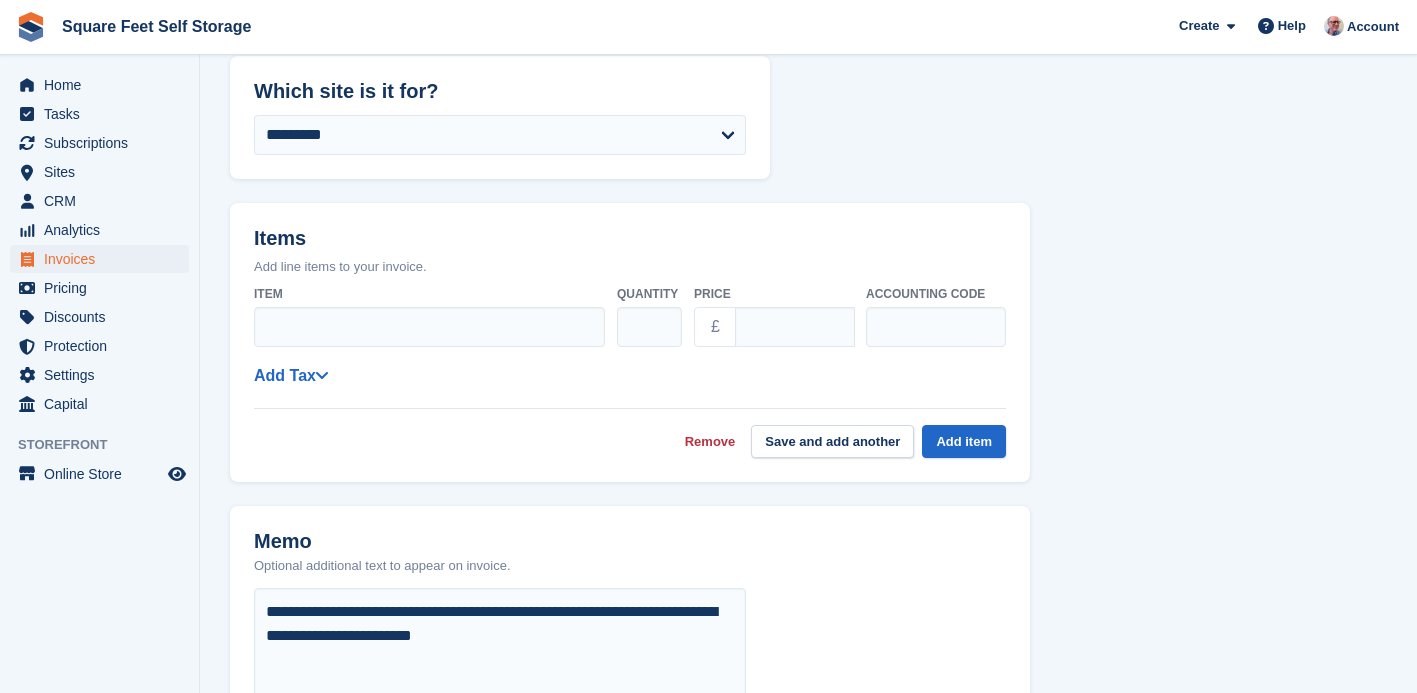 scroll, scrollTop: 385, scrollLeft: 0, axis: vertical 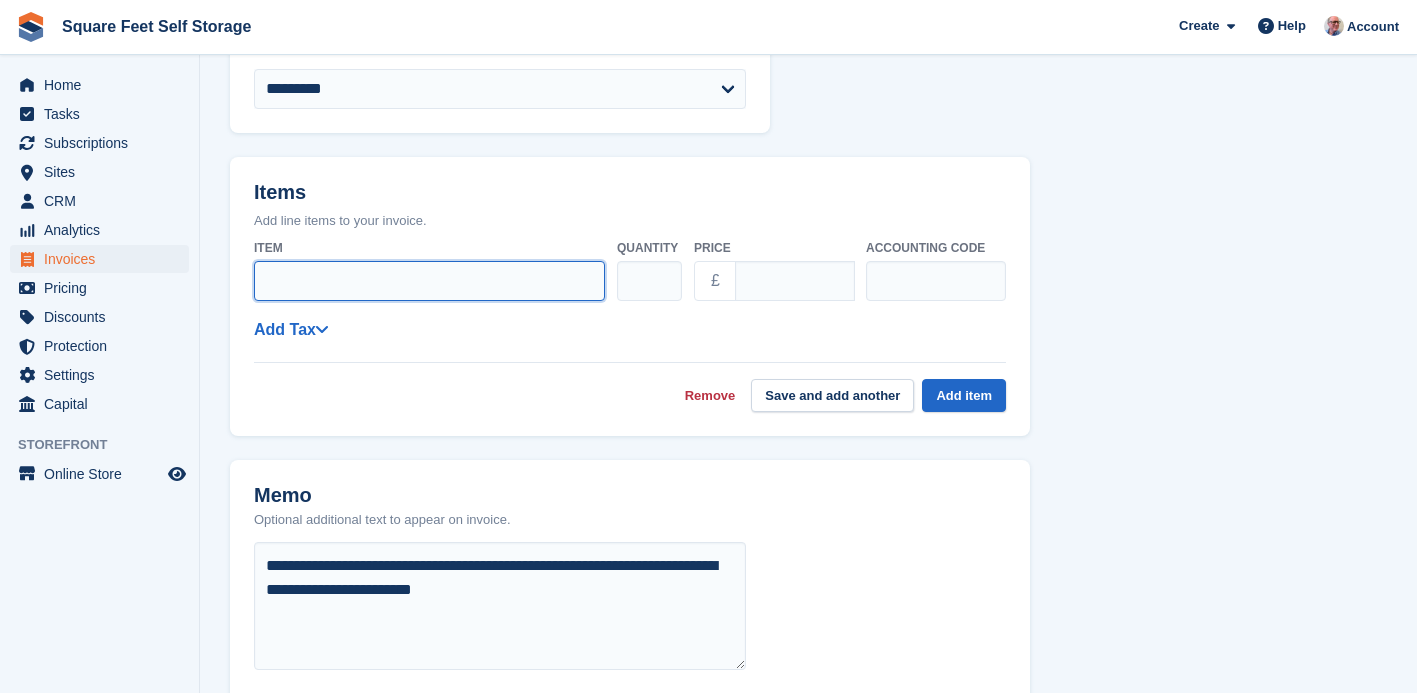 click on "Item" at bounding box center (429, 281) 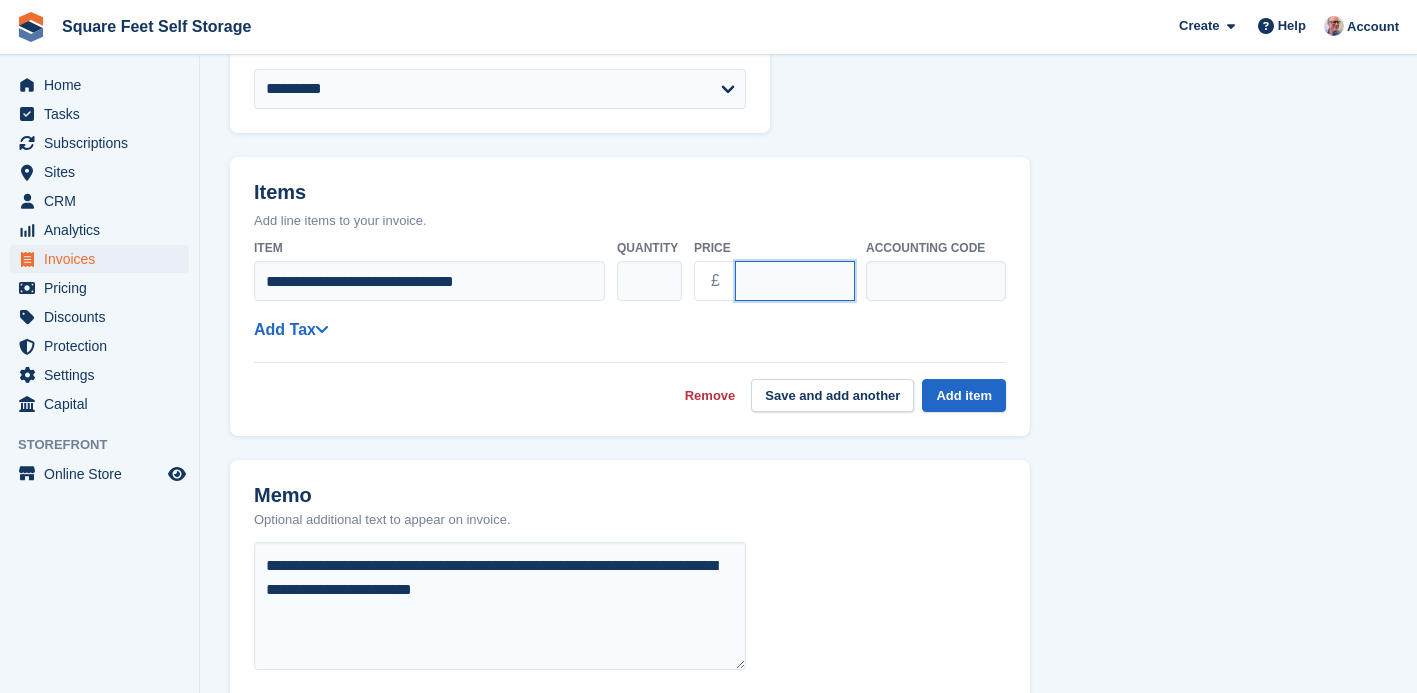 drag, startPoint x: 755, startPoint y: 282, endPoint x: 742, endPoint y: 282, distance: 13 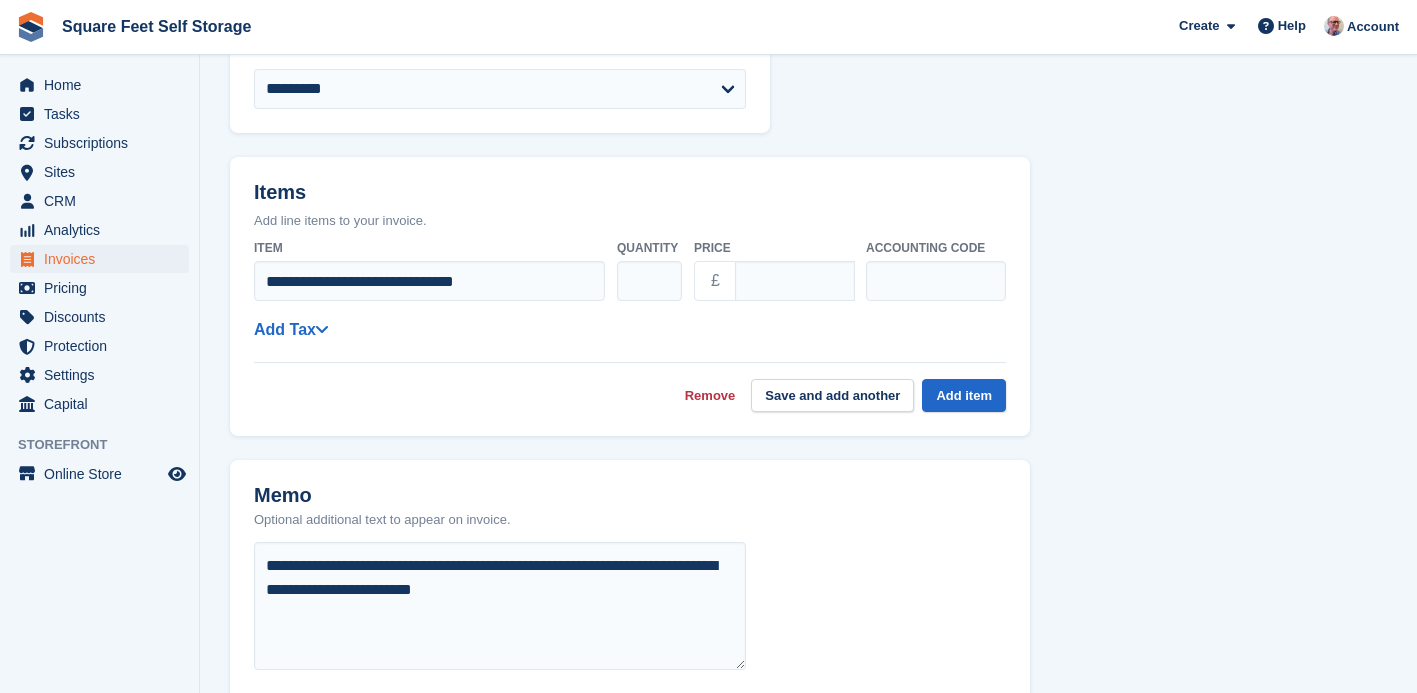 click on "**********" at bounding box center (630, 329) 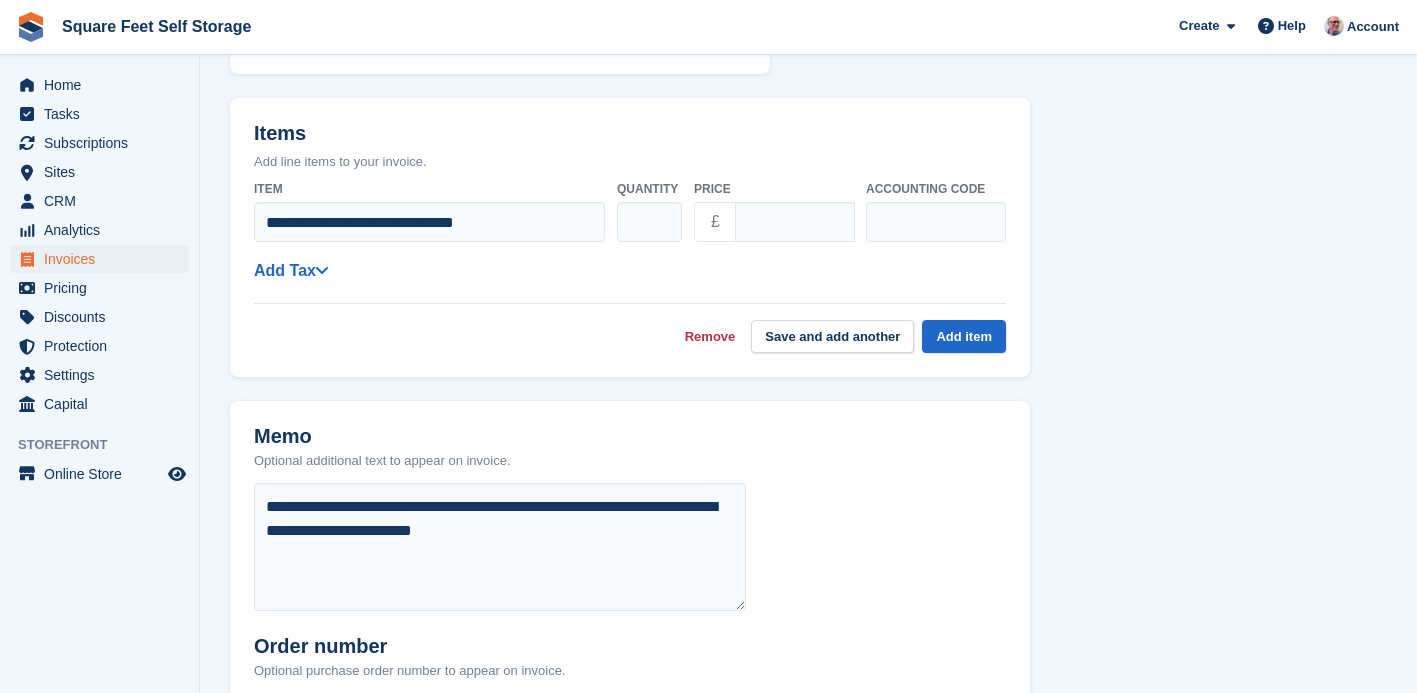 scroll, scrollTop: 442, scrollLeft: 0, axis: vertical 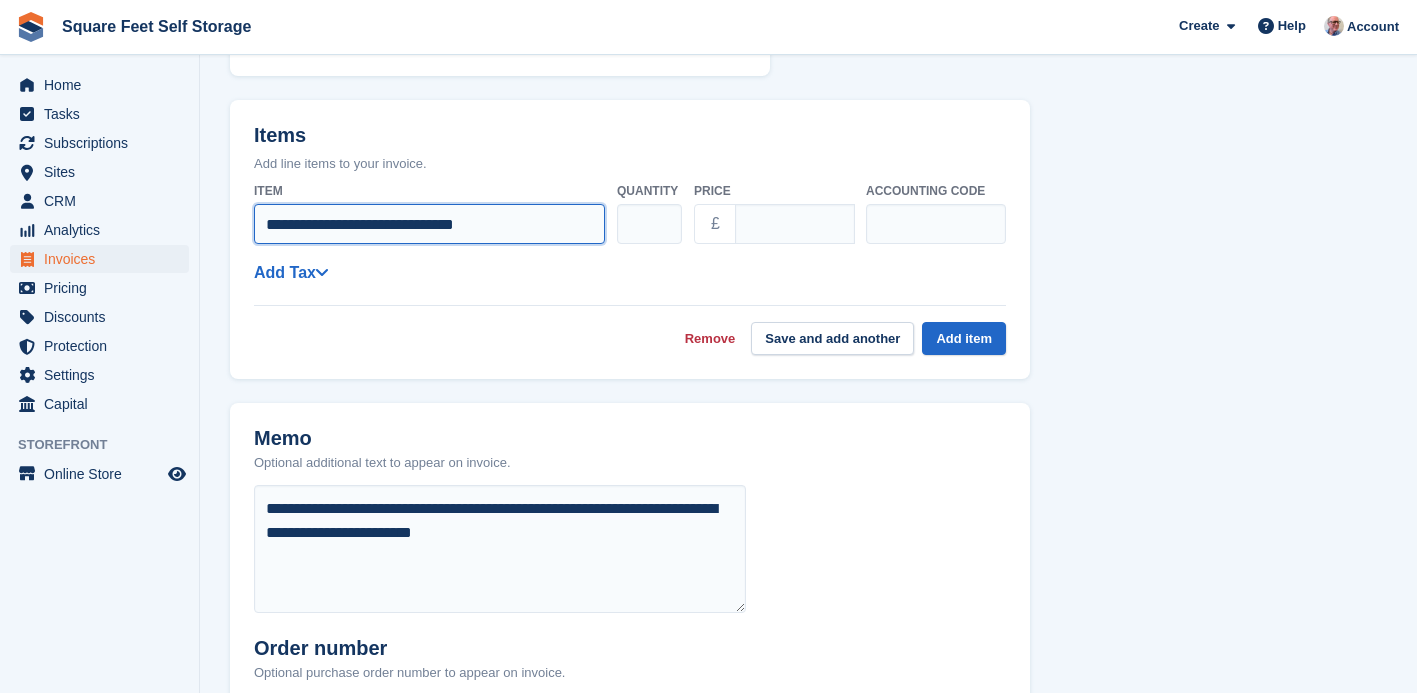 click on "**********" at bounding box center (429, 224) 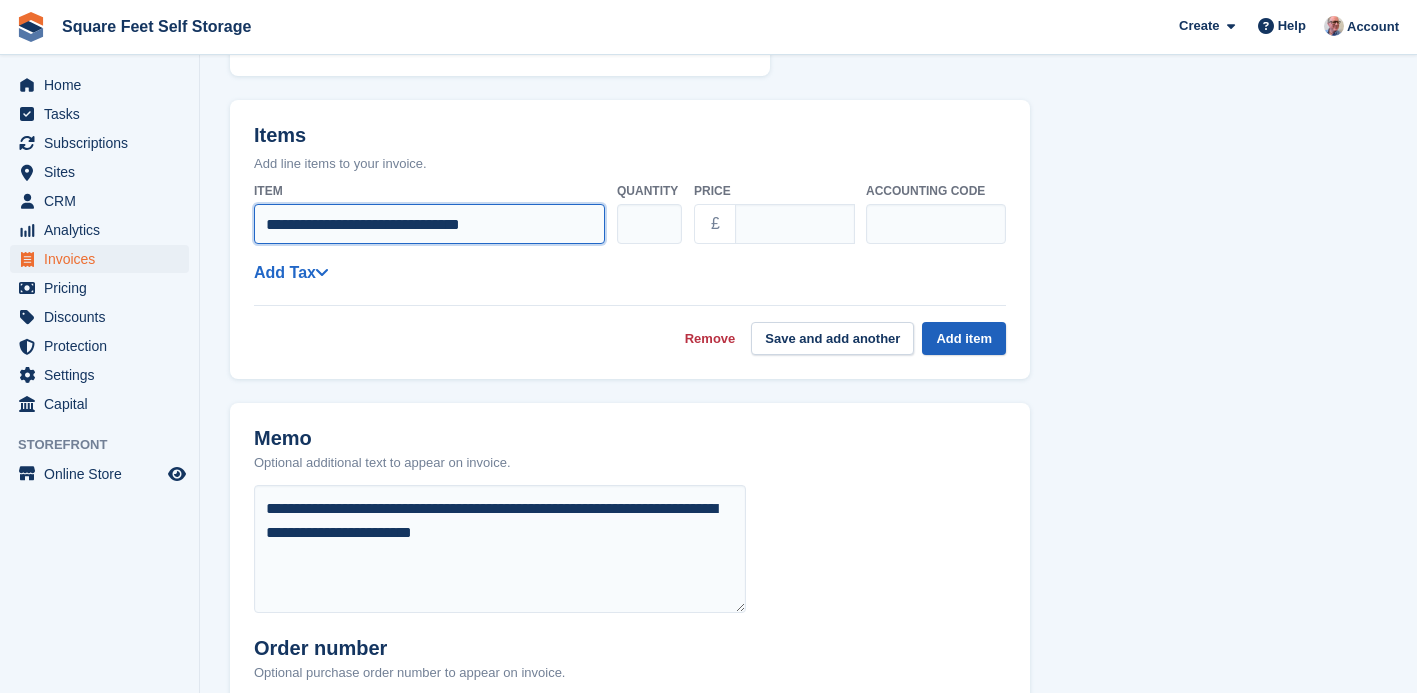 type on "**********" 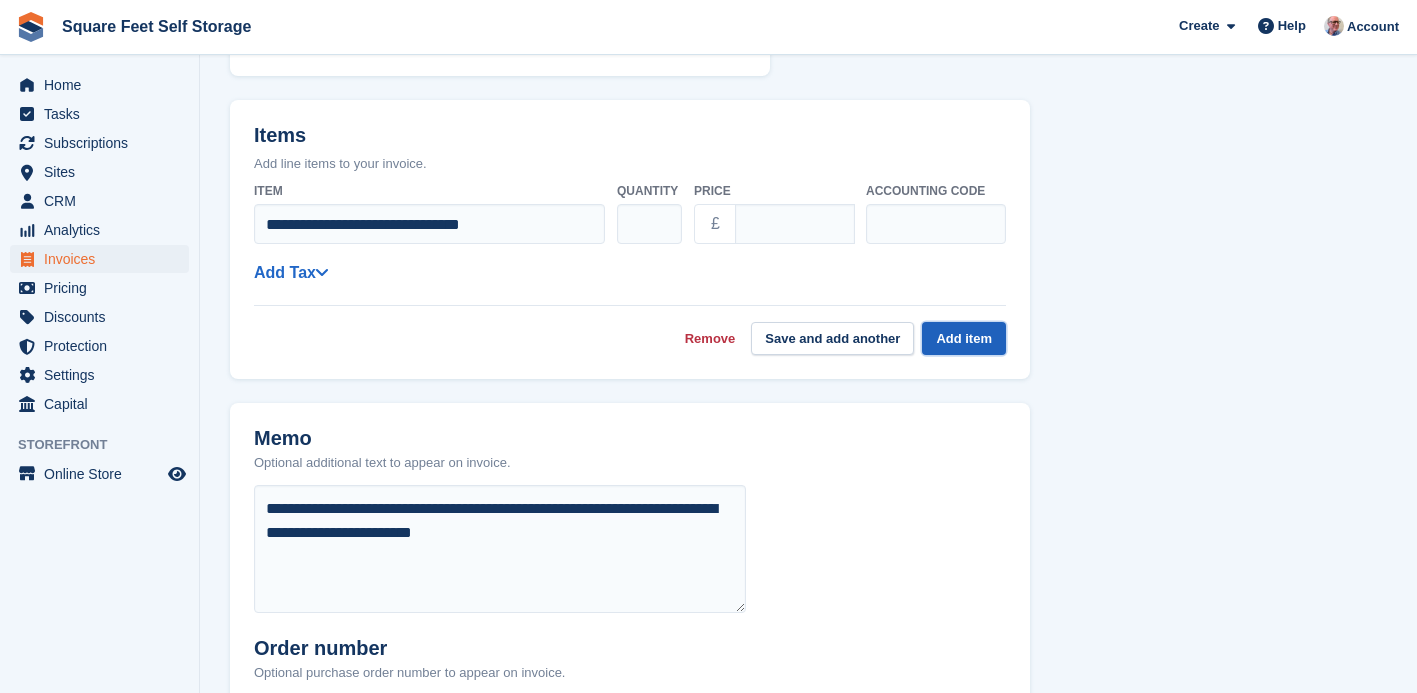 click on "Add item" at bounding box center (964, 338) 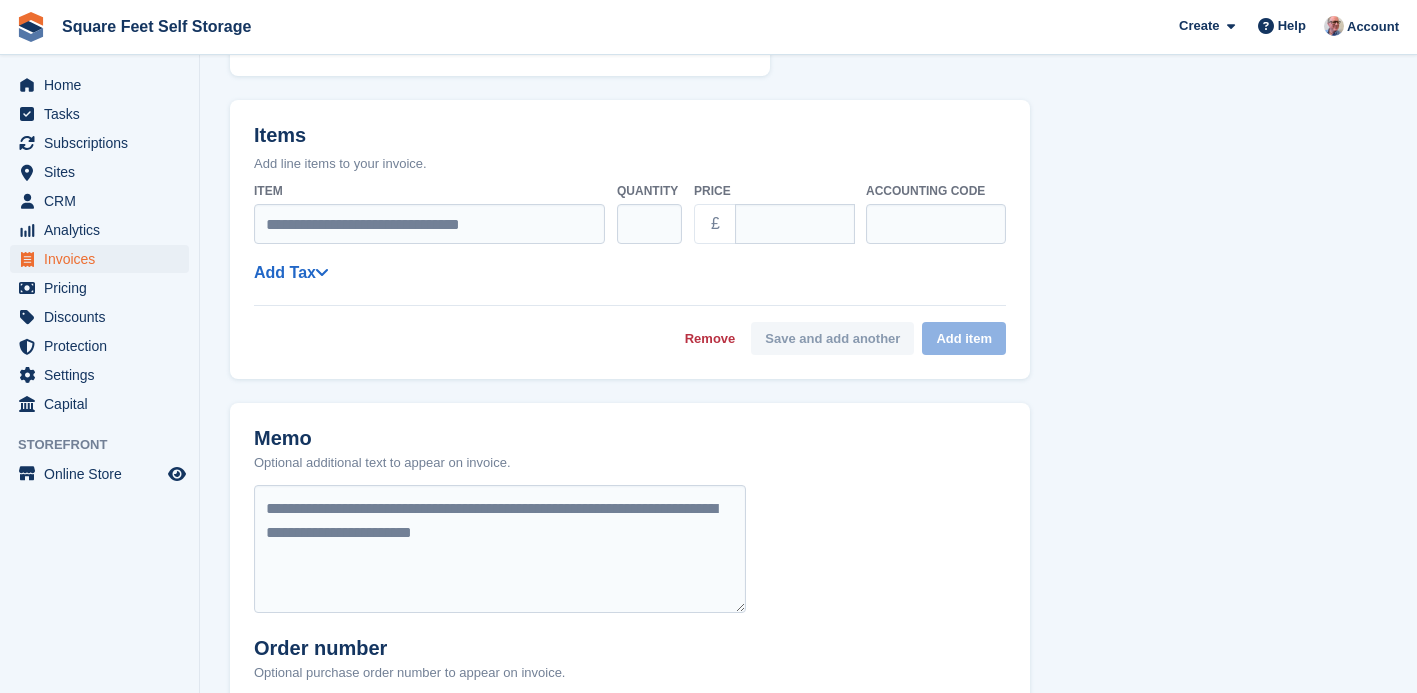 select on "******" 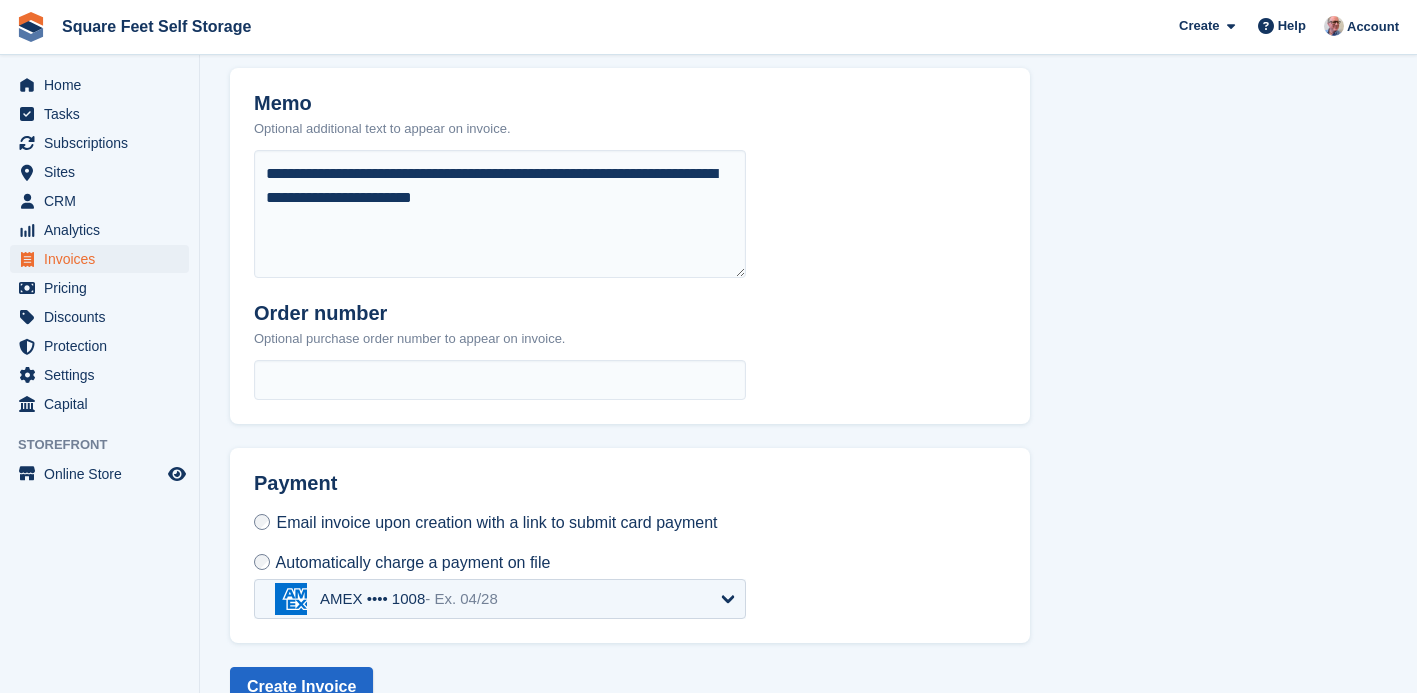 scroll, scrollTop: 792, scrollLeft: 0, axis: vertical 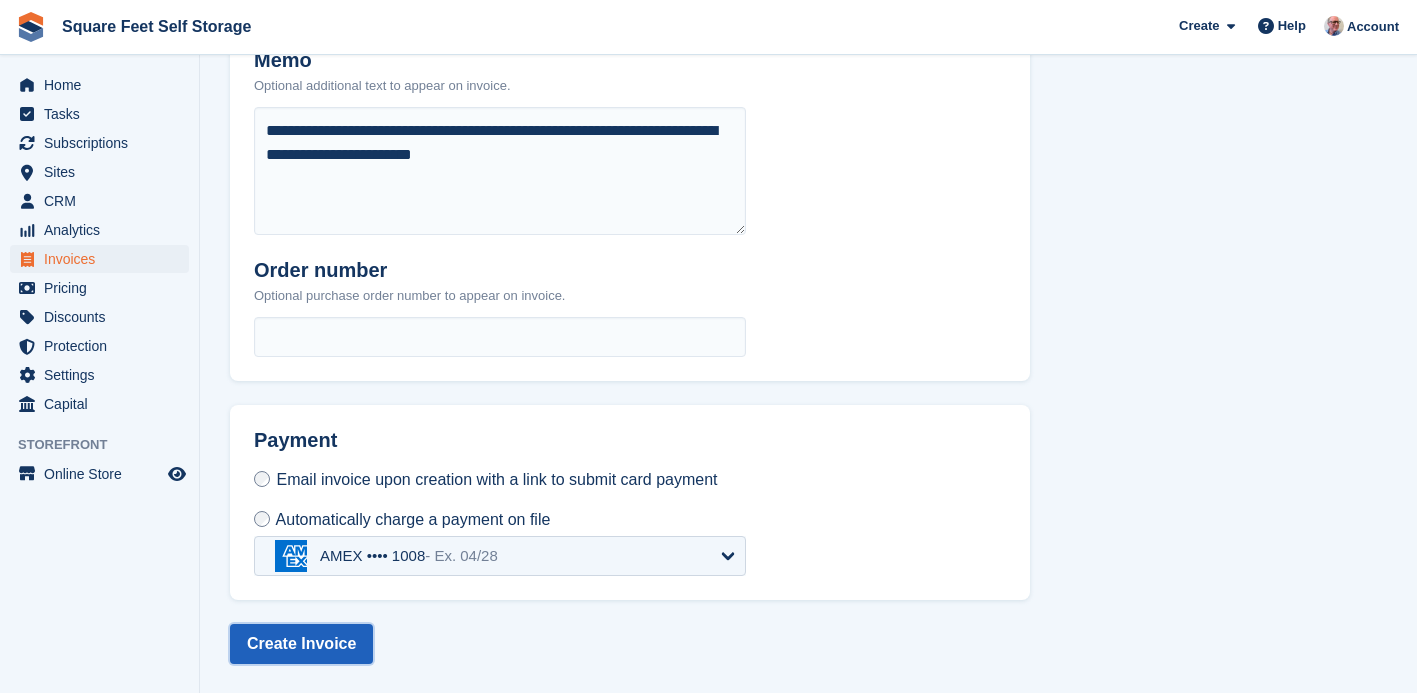click on "Create Invoice" at bounding box center (301, 644) 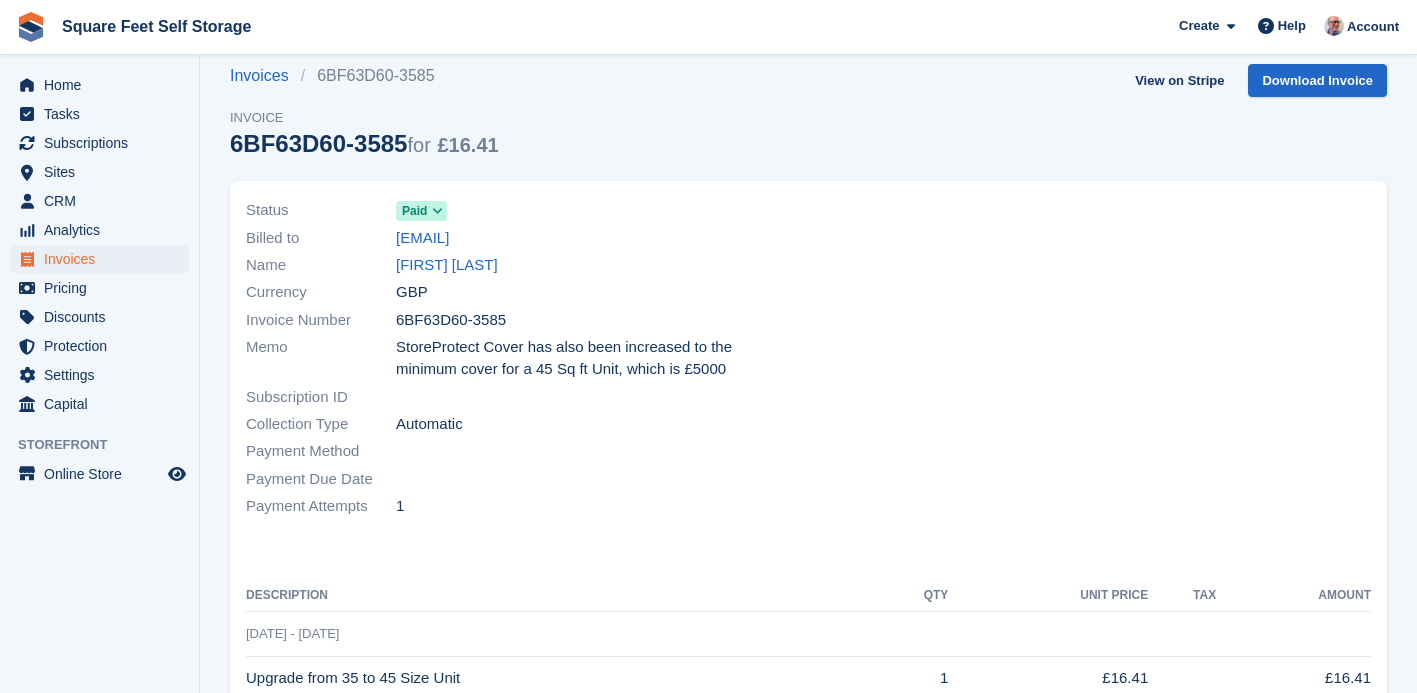 scroll, scrollTop: 0, scrollLeft: 0, axis: both 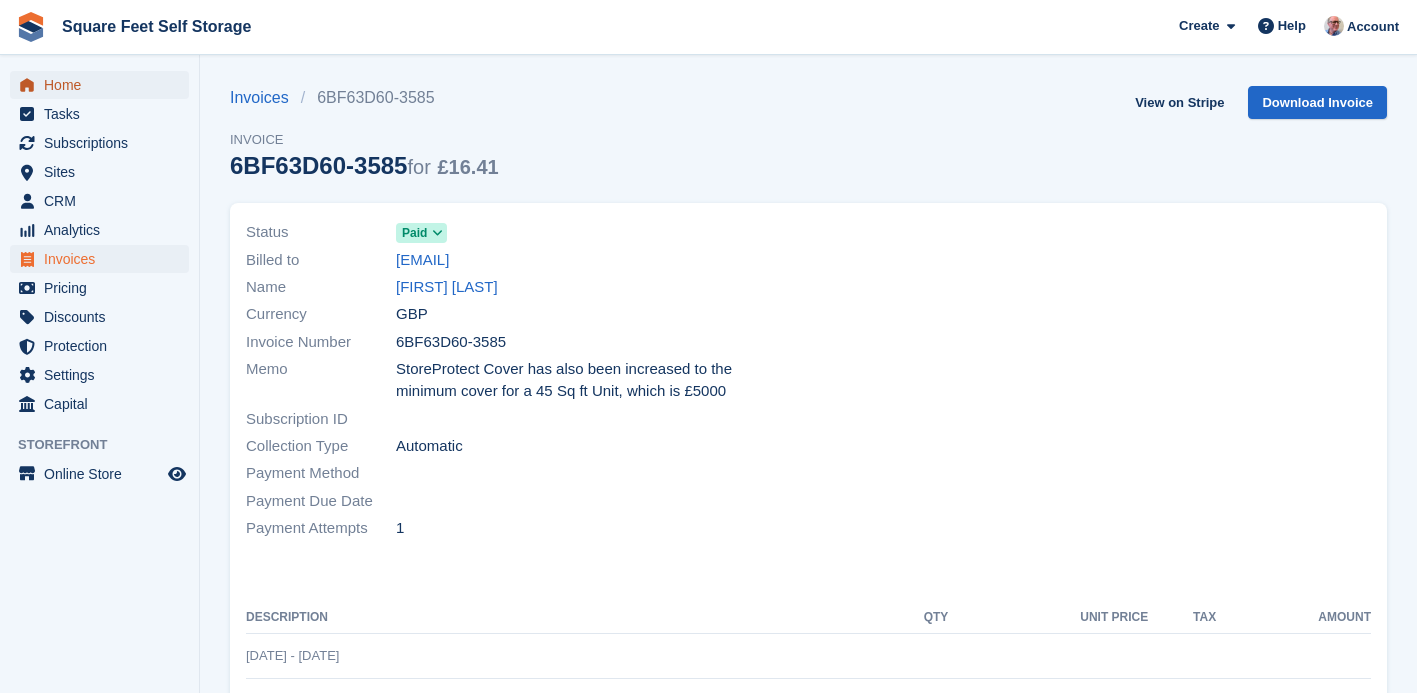 click on "Home" at bounding box center (104, 85) 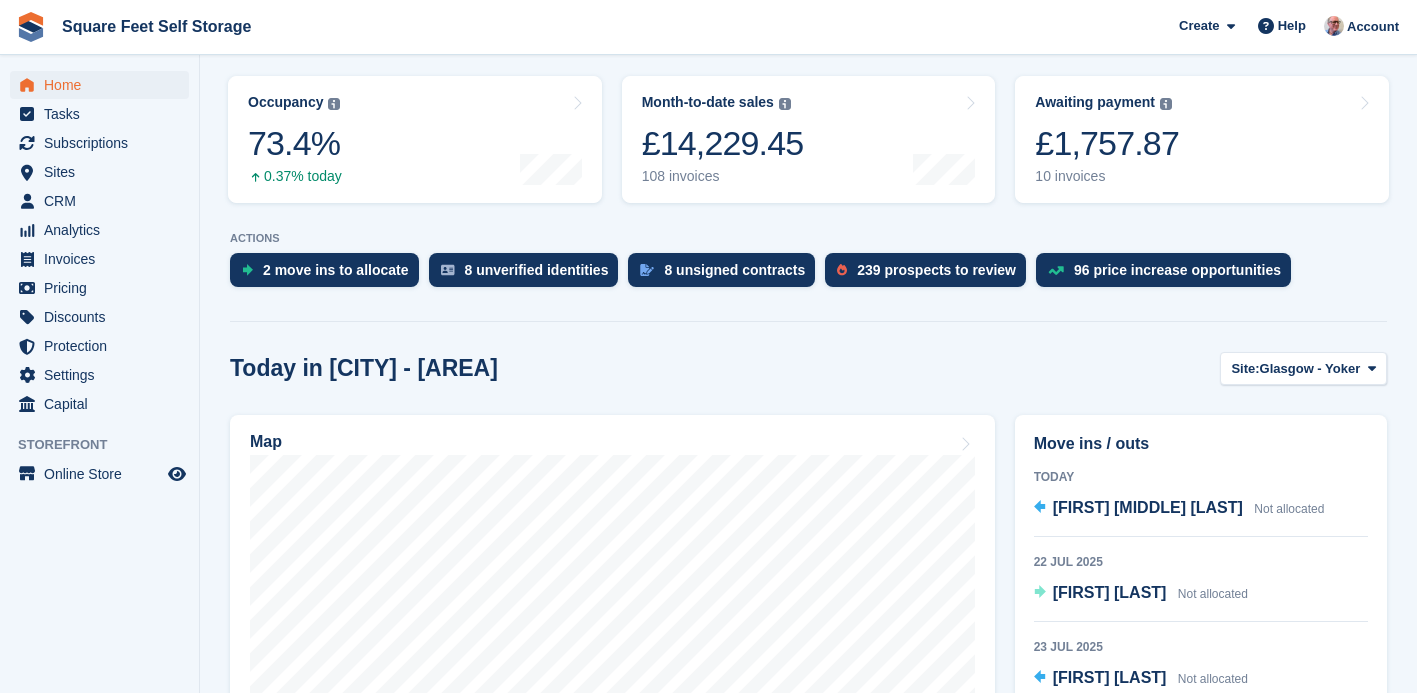 scroll, scrollTop: 235, scrollLeft: 0, axis: vertical 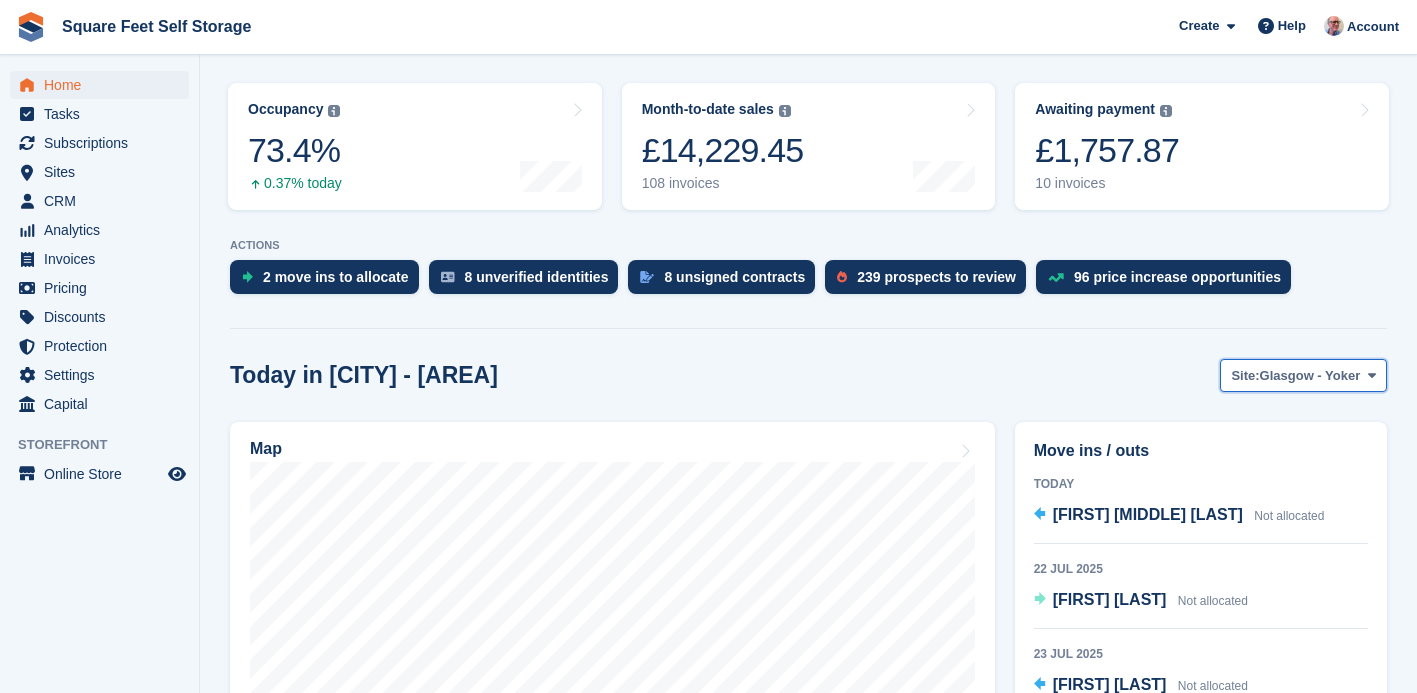click on "Site:
[CITY] - [AREA]" at bounding box center [1303, 375] 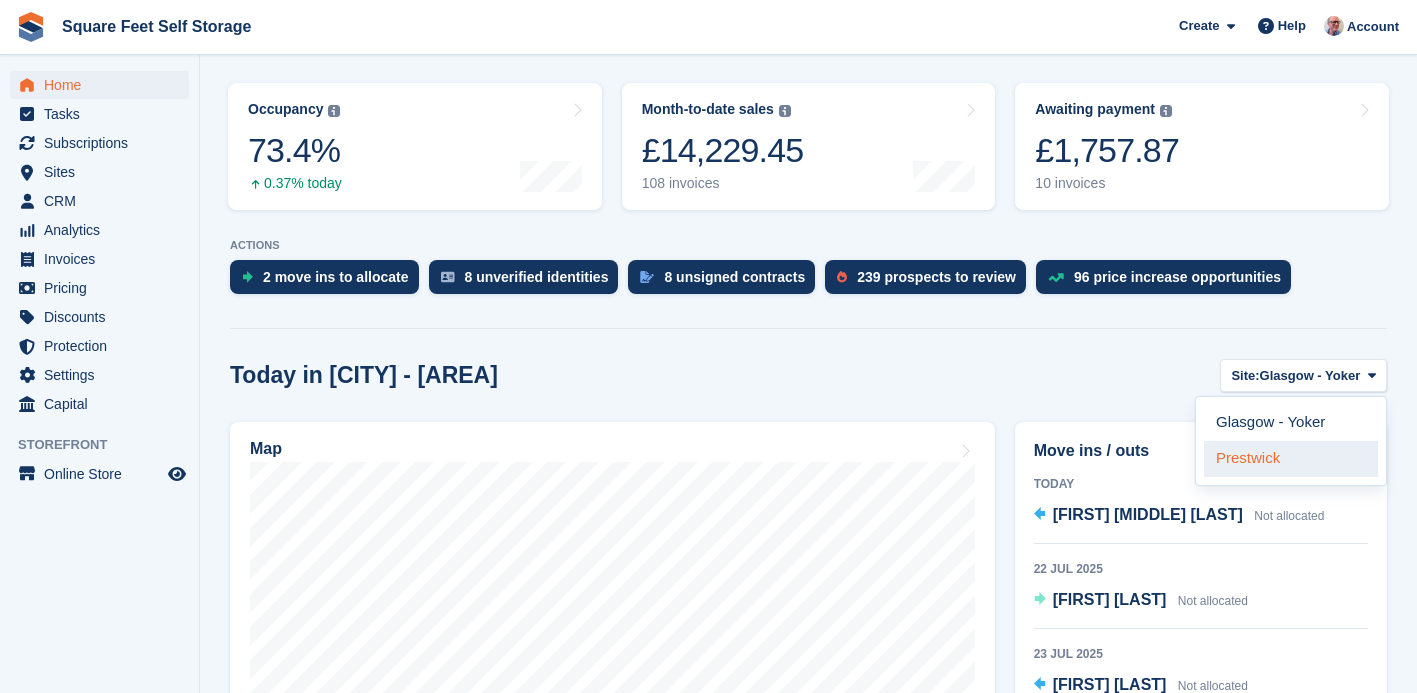 click on "Prestwick" at bounding box center (1291, 459) 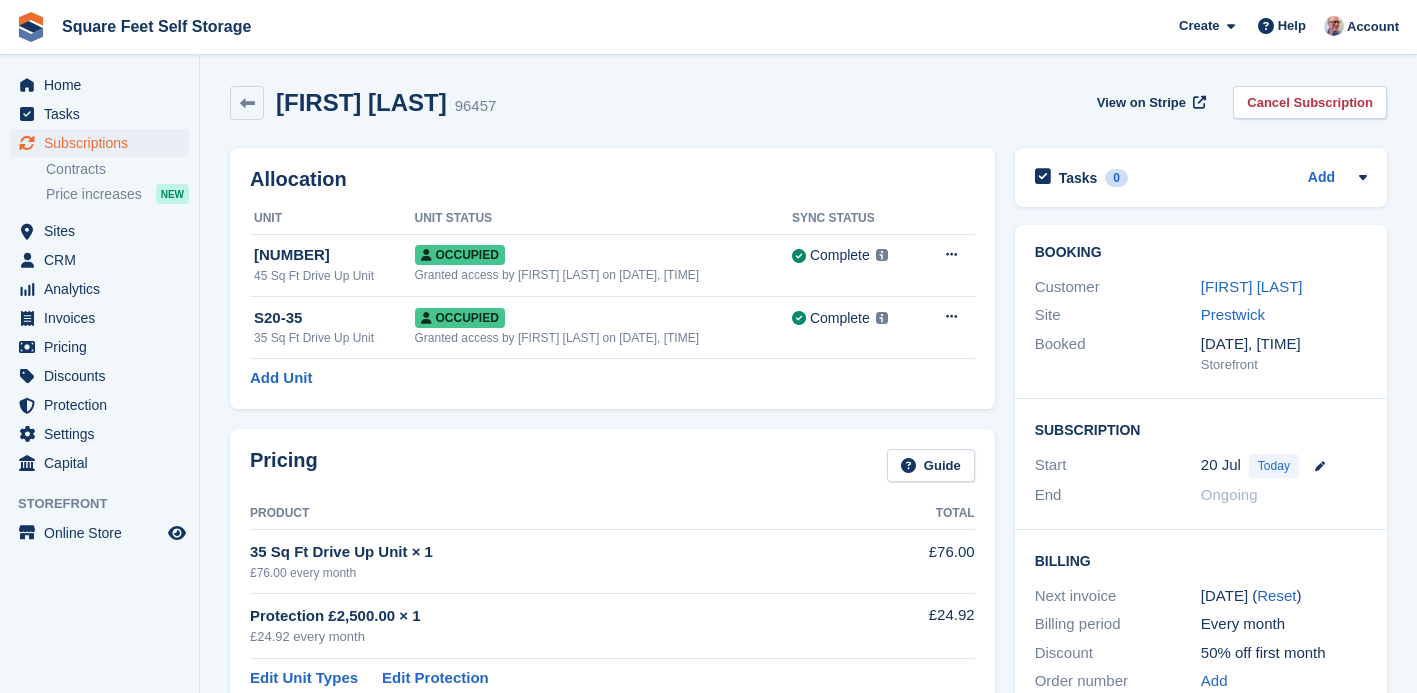 scroll, scrollTop: 0, scrollLeft: 0, axis: both 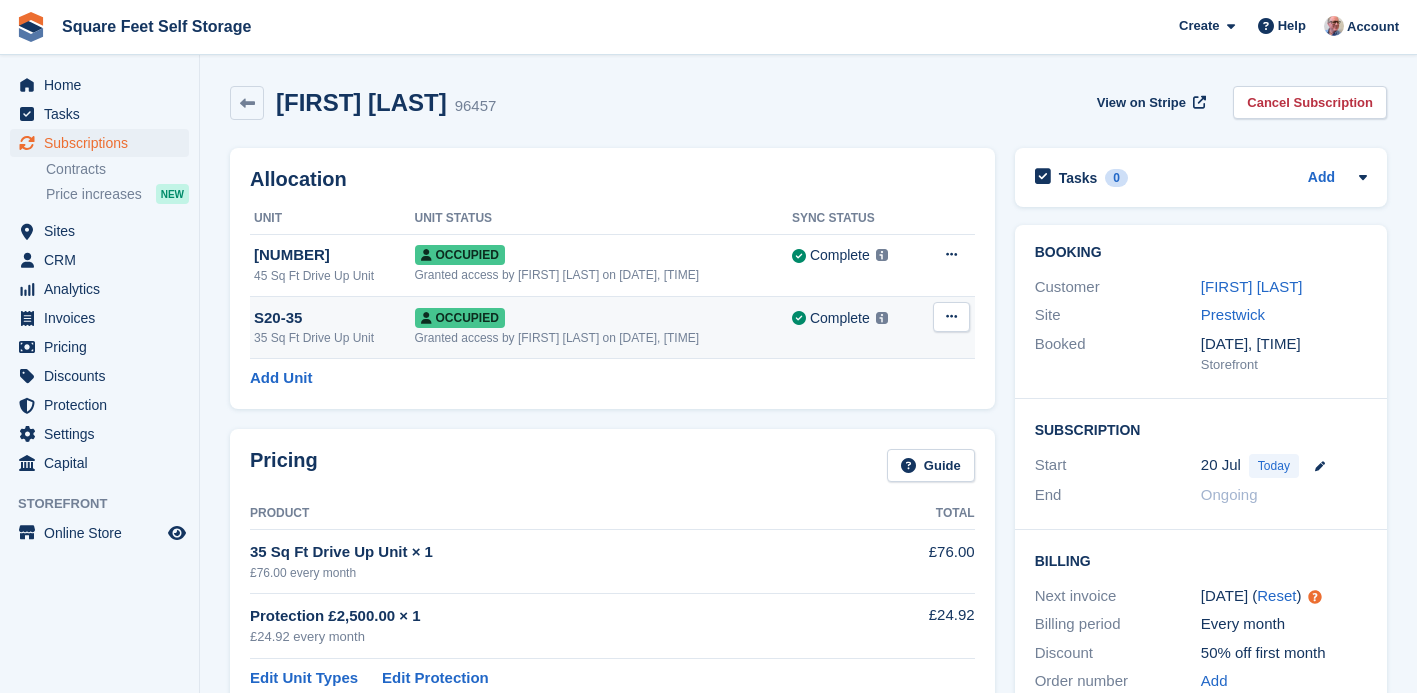 click at bounding box center [951, 317] 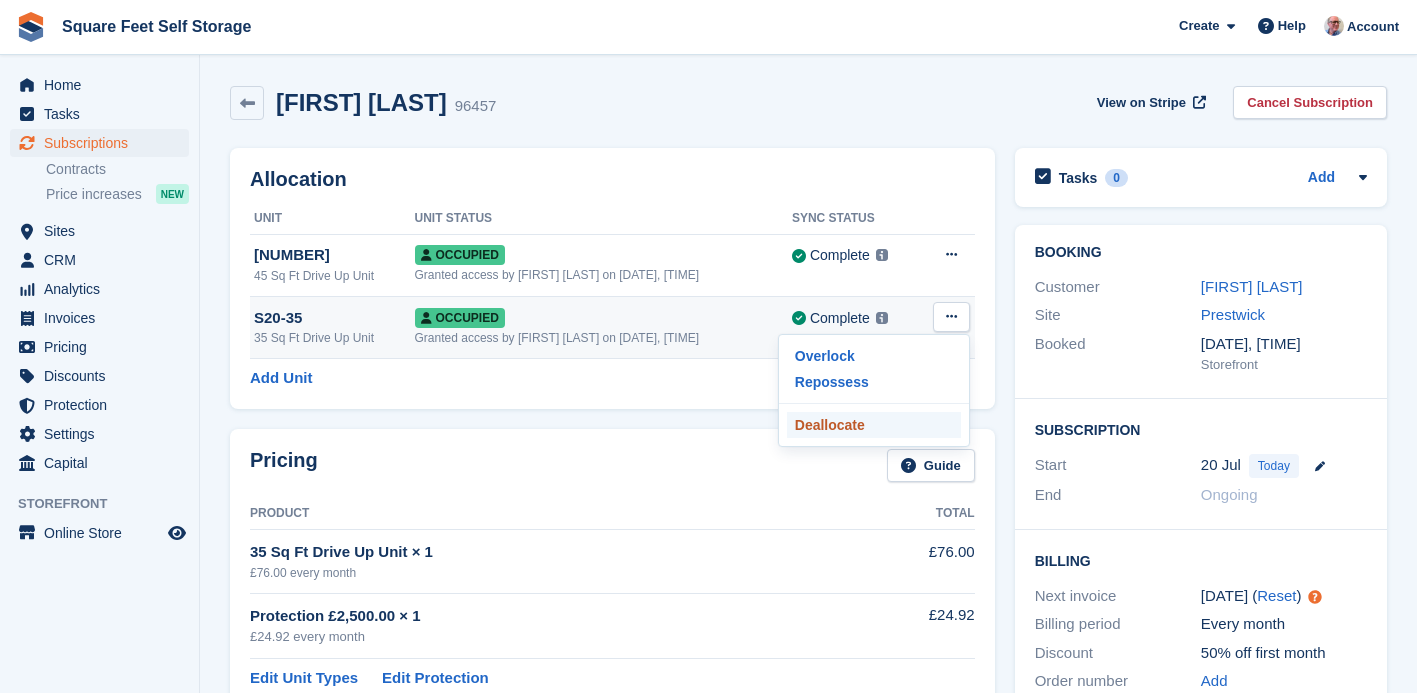 click on "Deallocate" at bounding box center (874, 425) 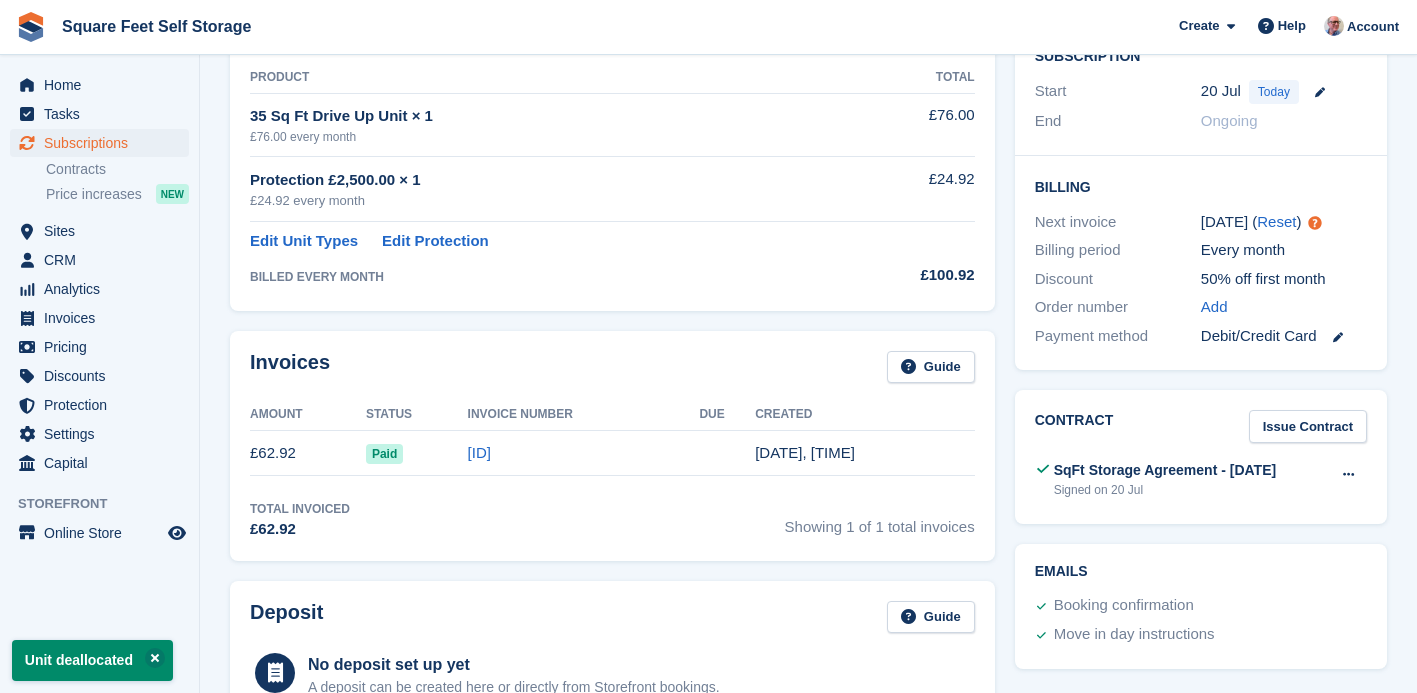 scroll, scrollTop: 371, scrollLeft: 0, axis: vertical 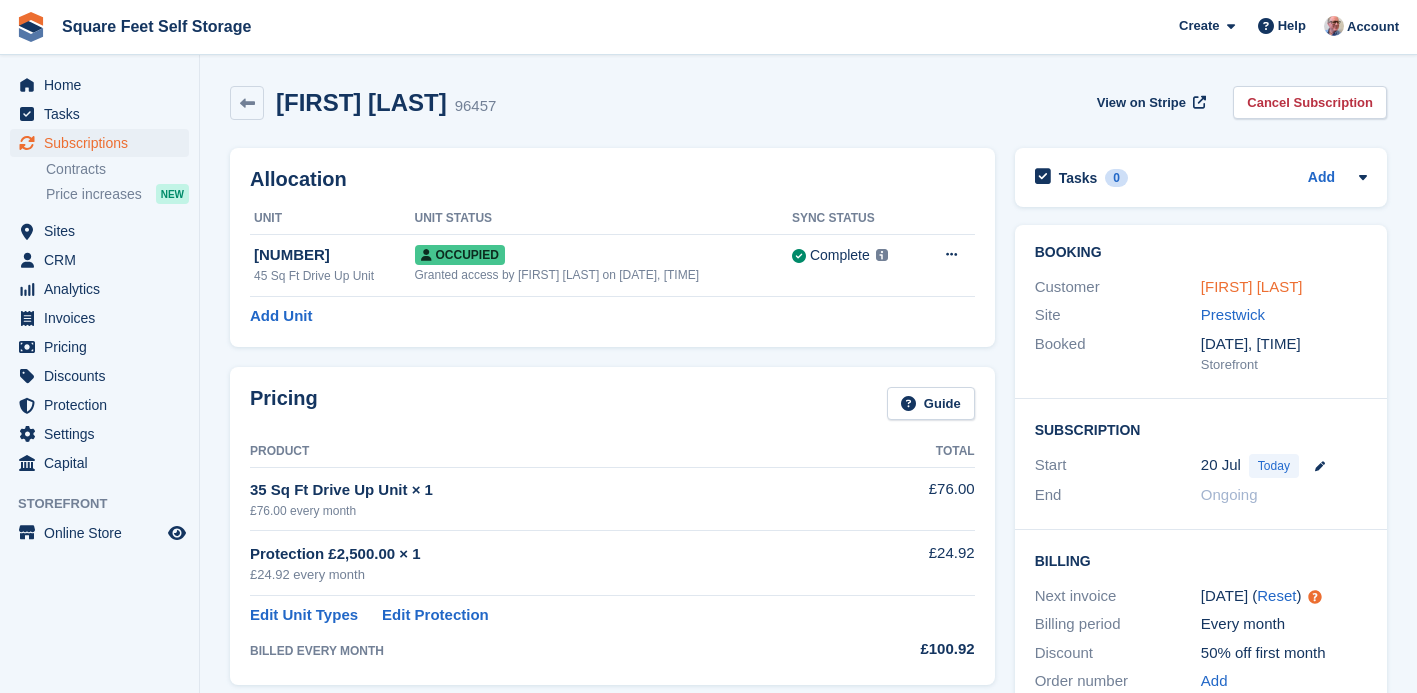 click on "Julie  MacConnell" at bounding box center [1252, 286] 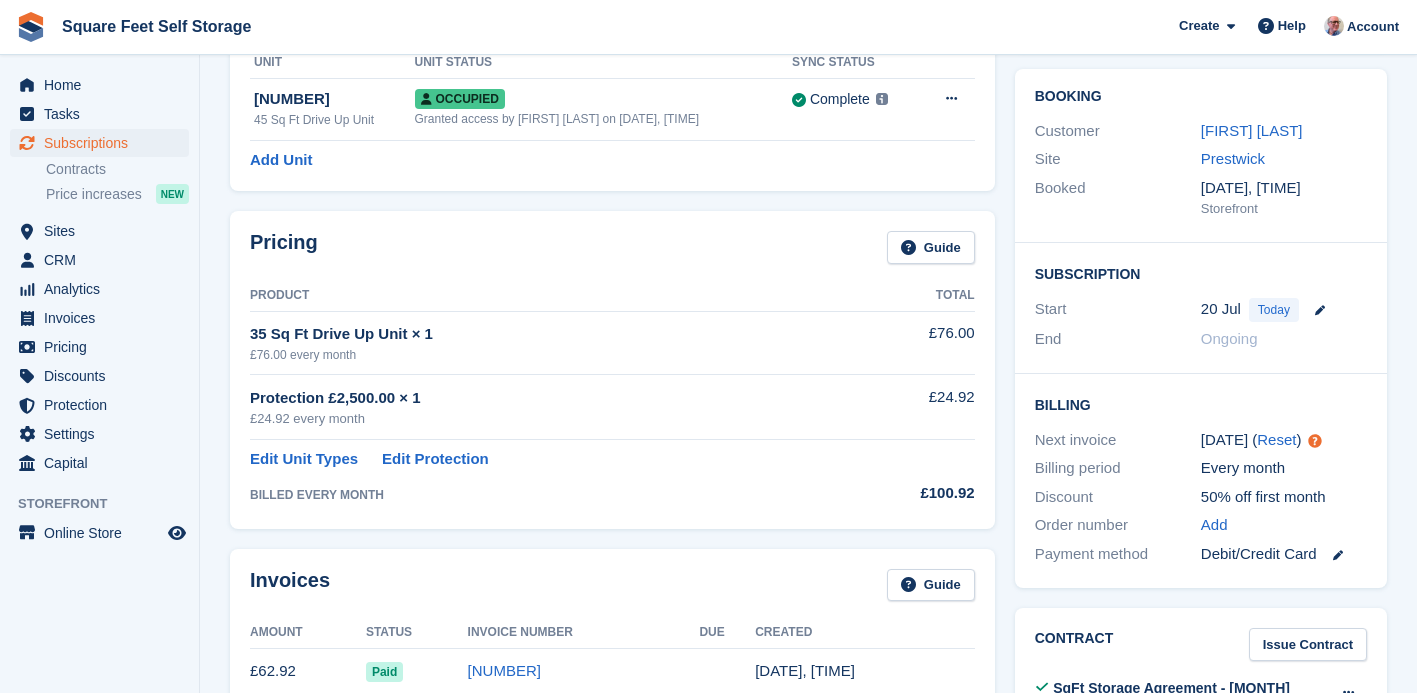 scroll, scrollTop: 0, scrollLeft: 0, axis: both 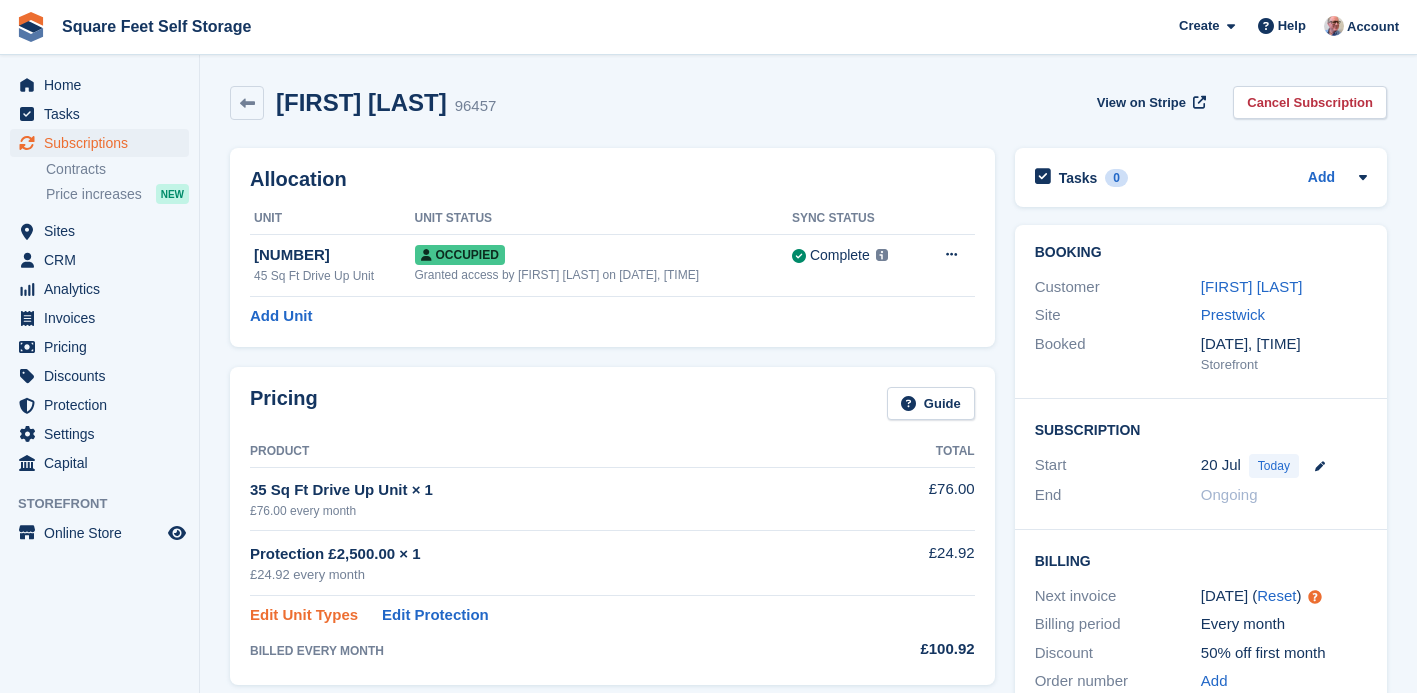 click on "Edit Unit Types" at bounding box center (304, 615) 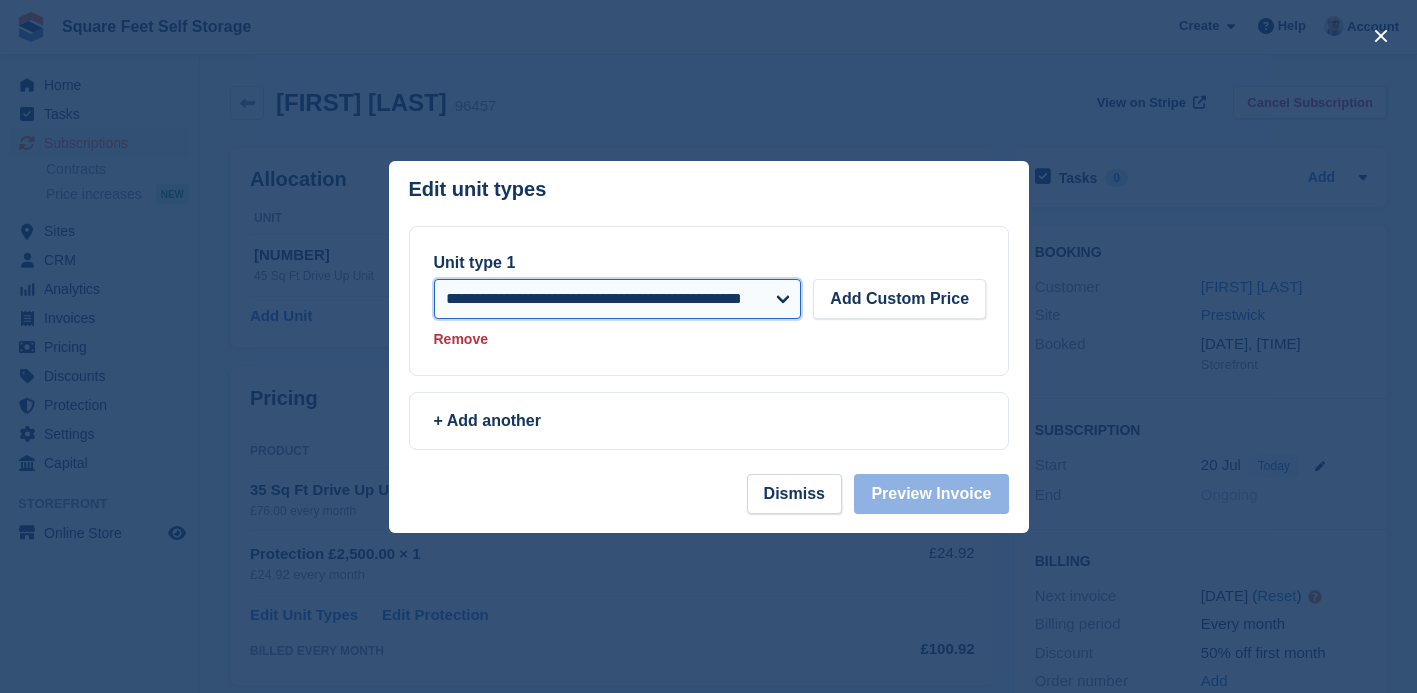 click on "**********" at bounding box center (618, 299) 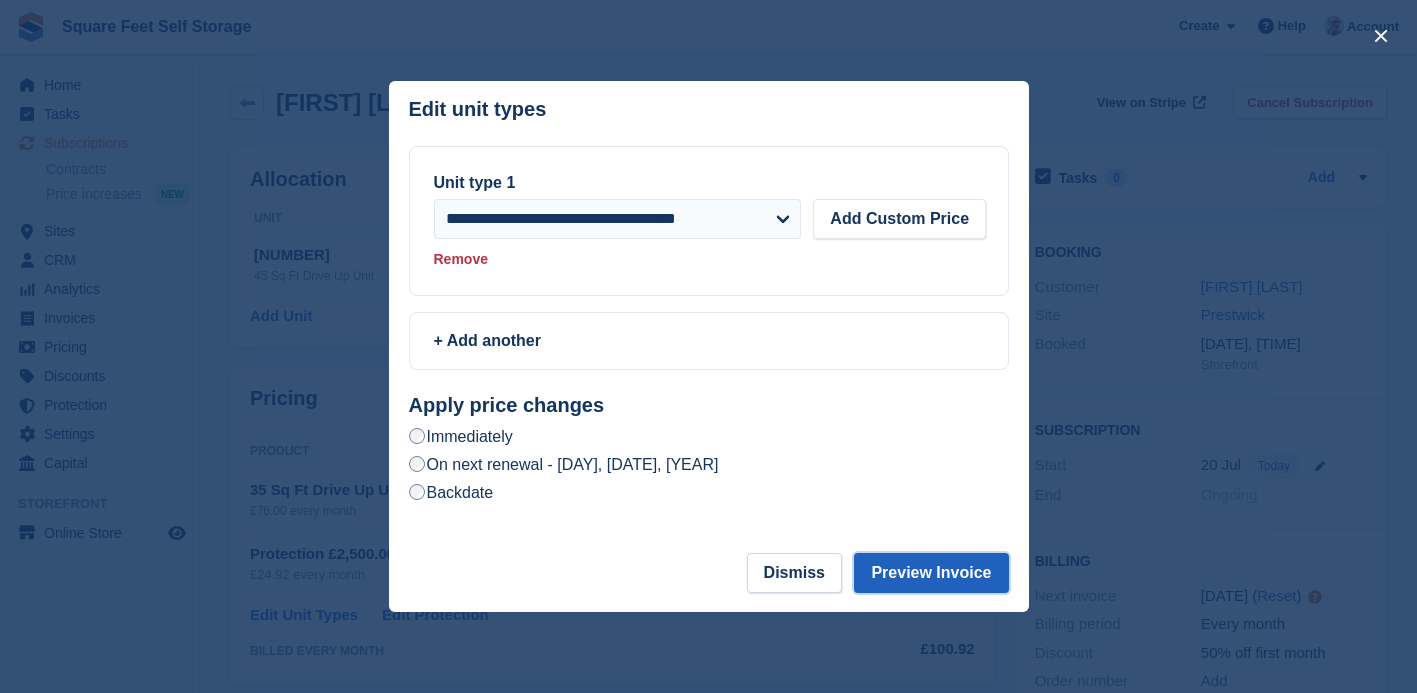 click on "Preview Invoice" at bounding box center (931, 573) 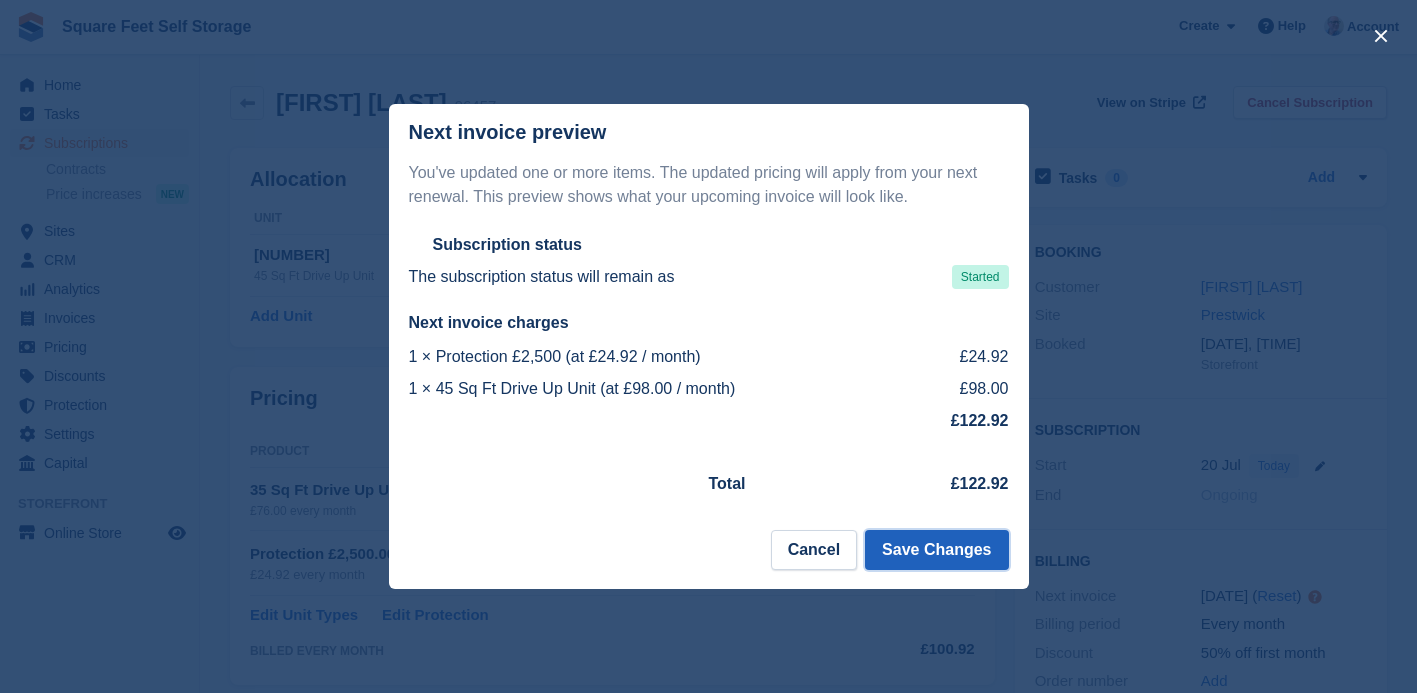 click on "Save Changes" at bounding box center [936, 550] 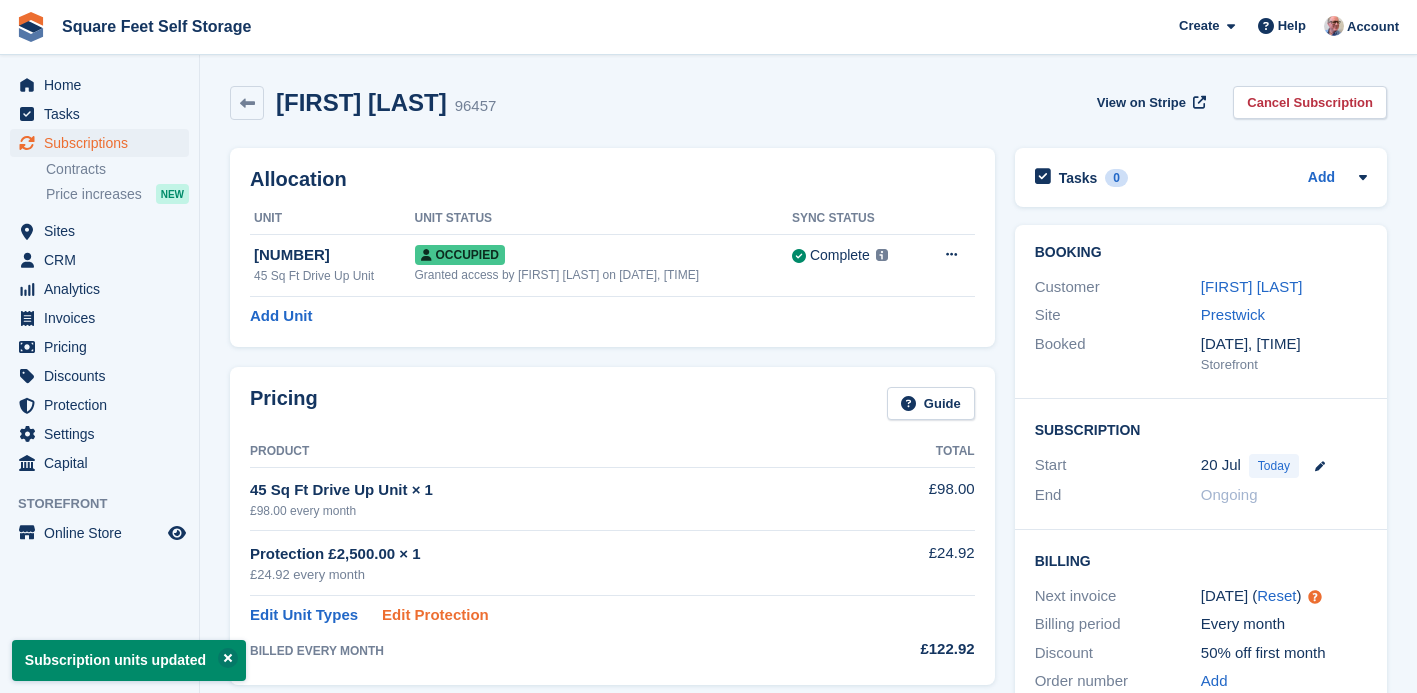 click on "Edit Protection" at bounding box center (435, 615) 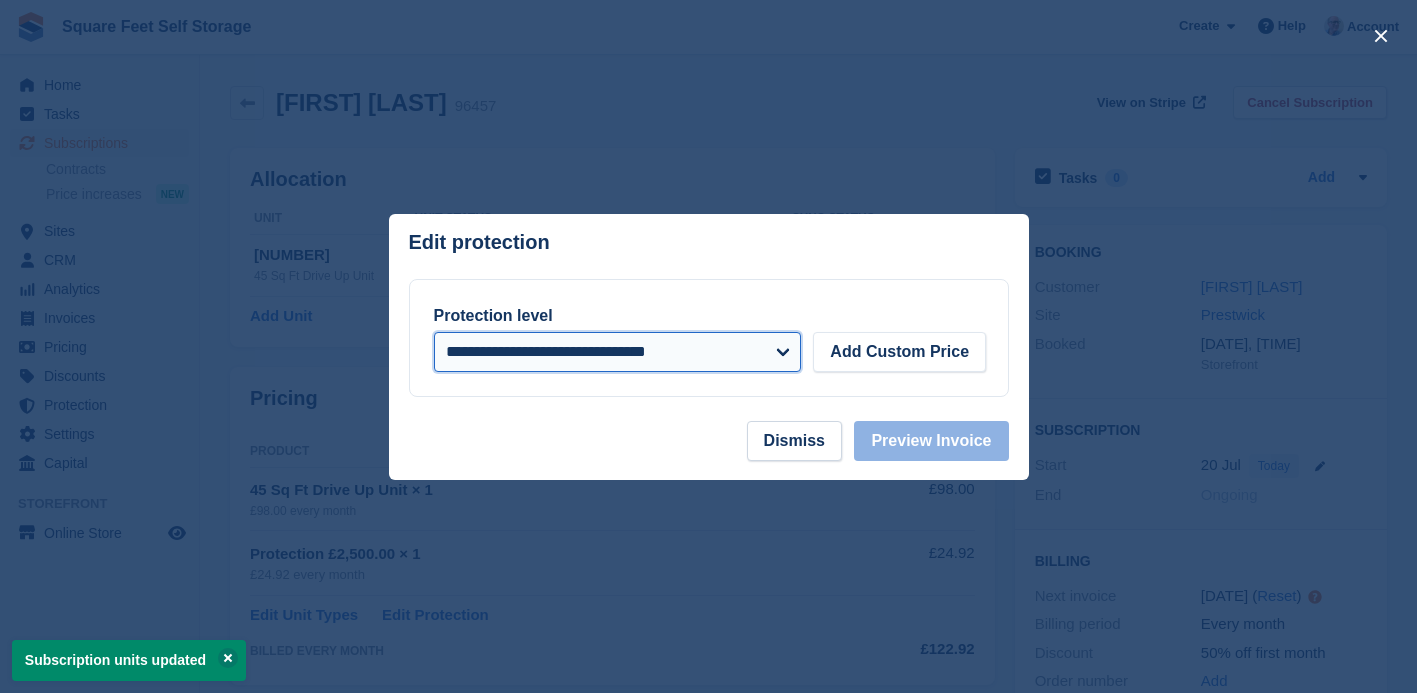 click on "**********" at bounding box center (618, 352) 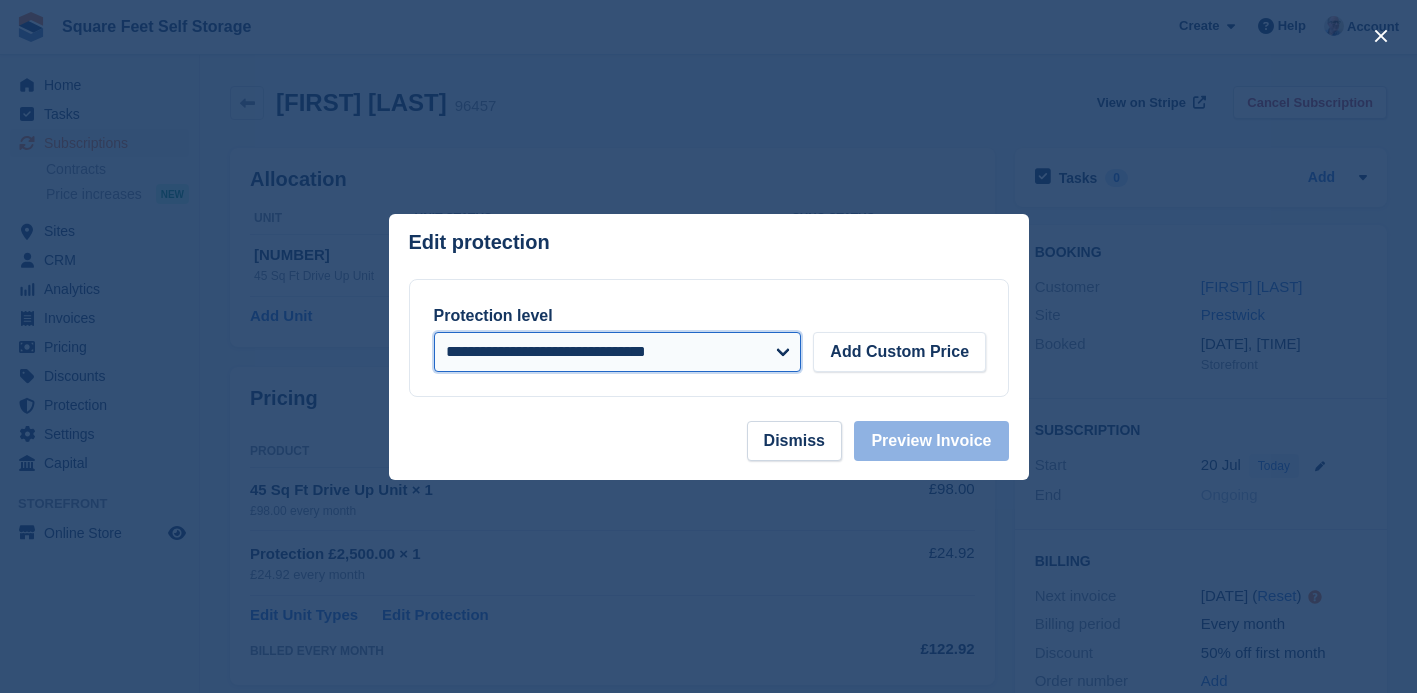 click on "**********" at bounding box center [618, 352] 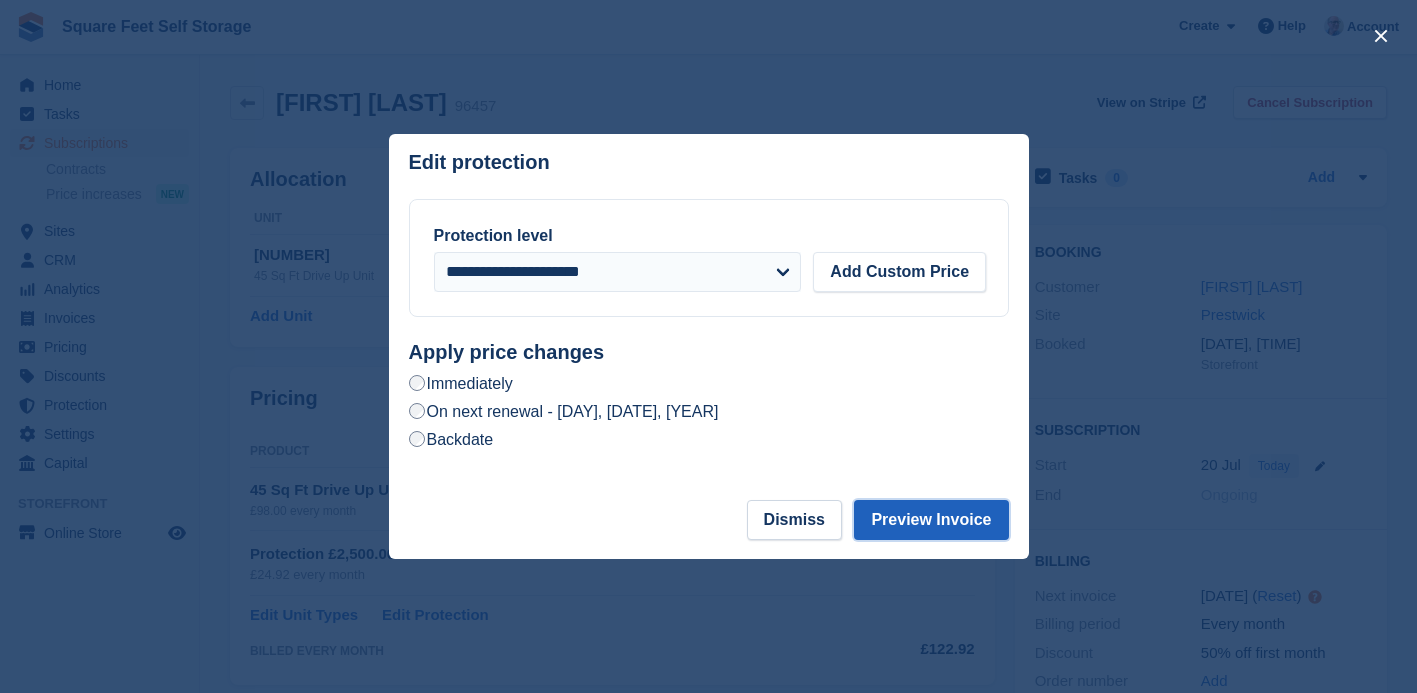 click on "Preview Invoice" at bounding box center (931, 520) 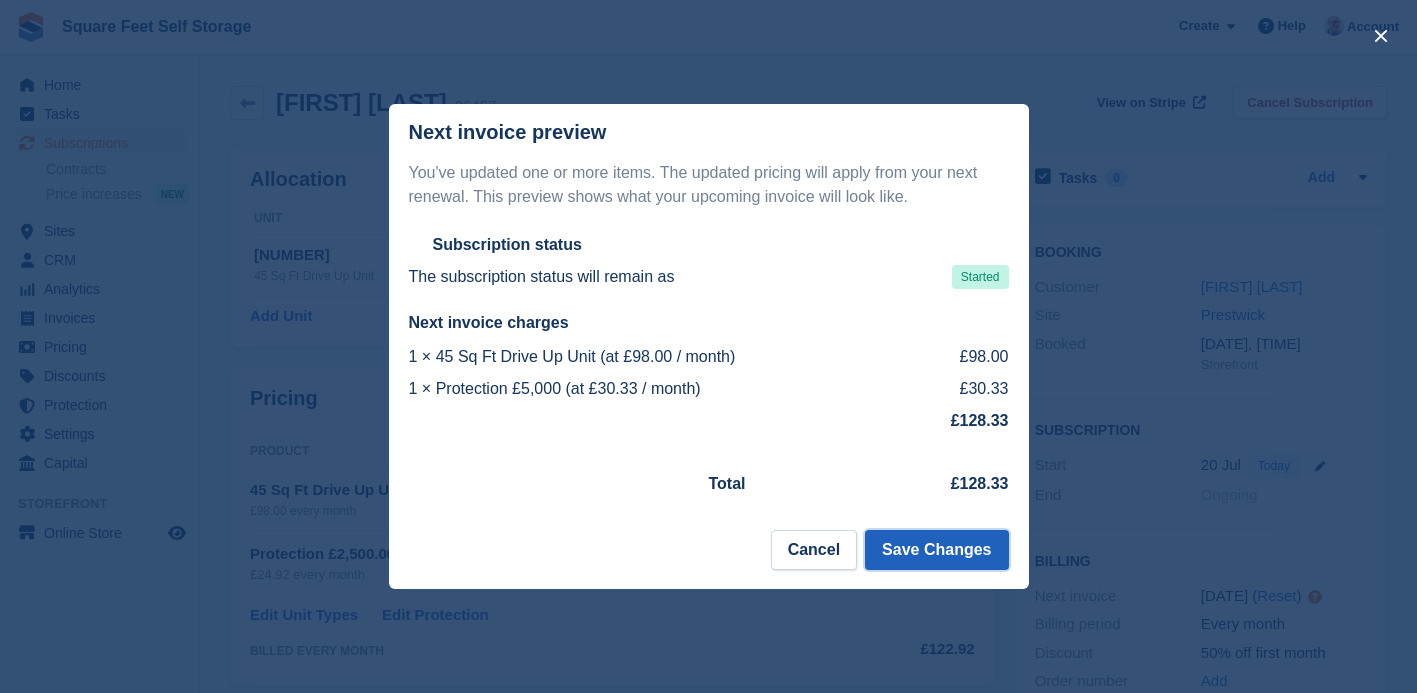 click on "Save Changes" at bounding box center [936, 550] 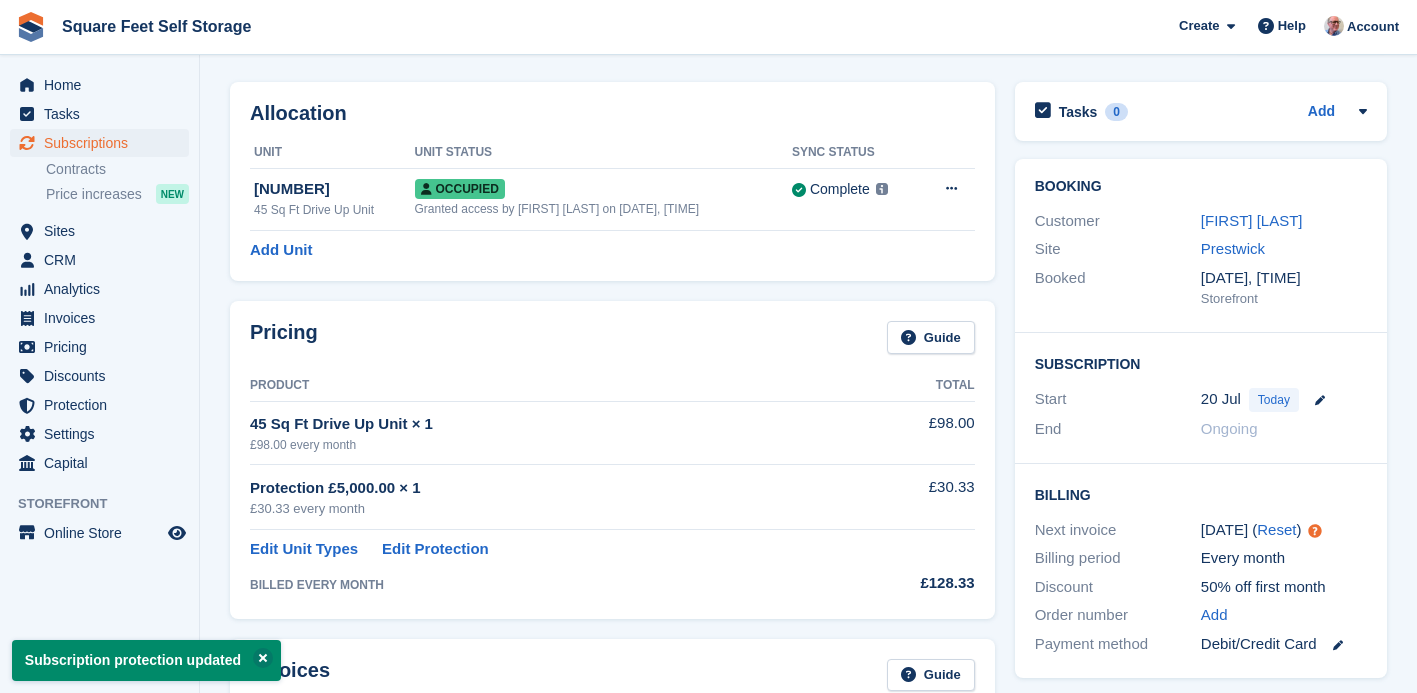 scroll, scrollTop: 0, scrollLeft: 0, axis: both 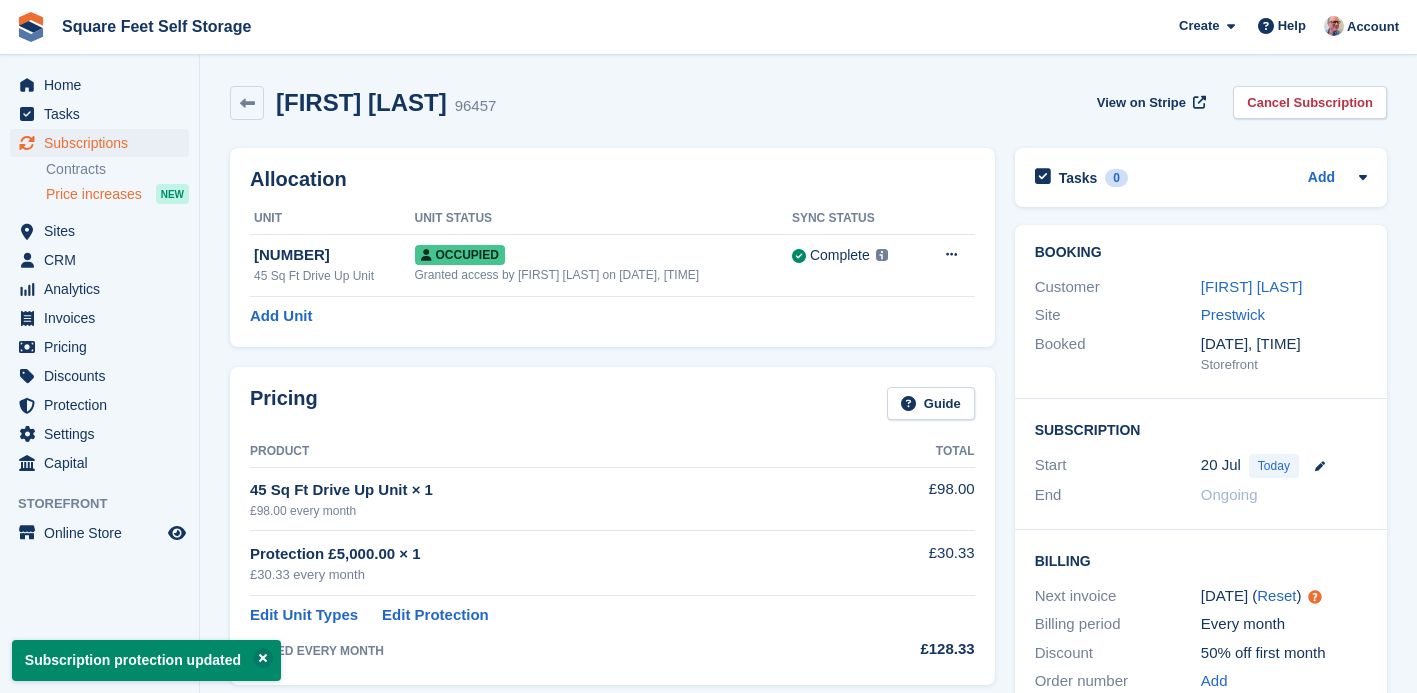 click on "Price increases" at bounding box center (94, 194) 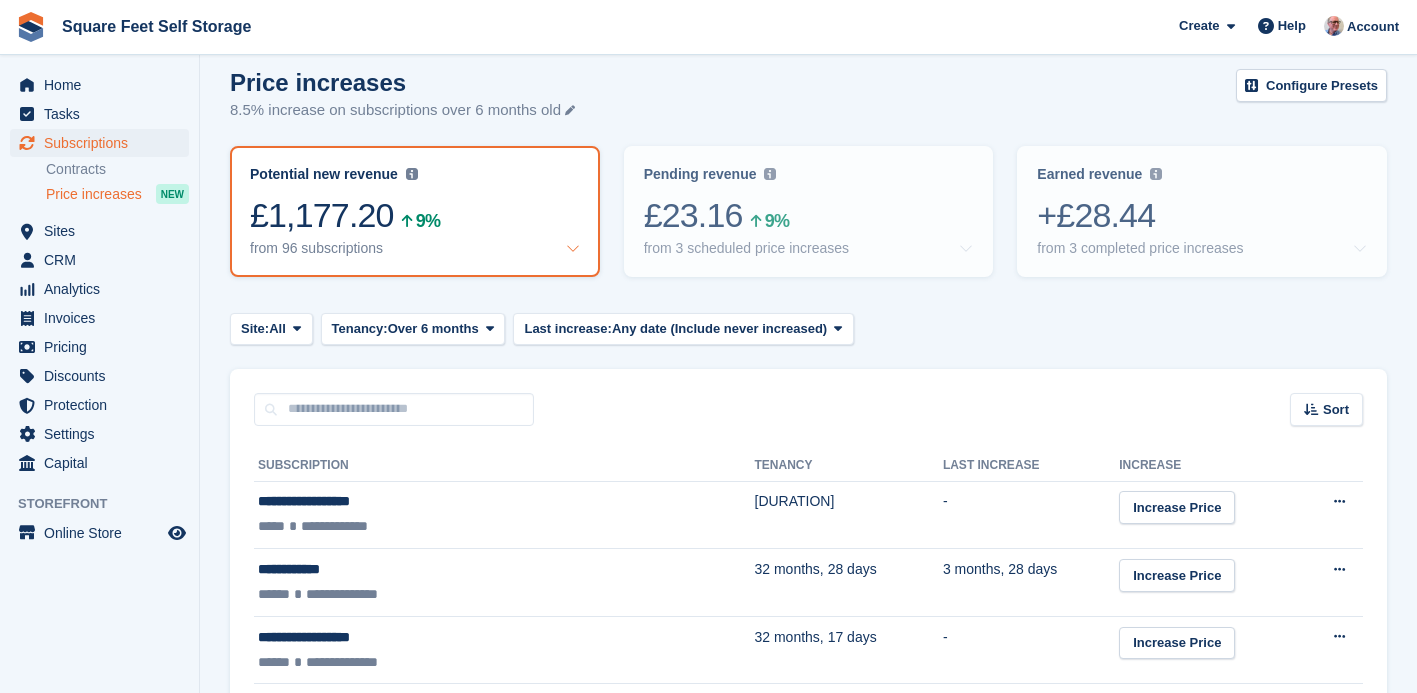 scroll, scrollTop: 0, scrollLeft: 0, axis: both 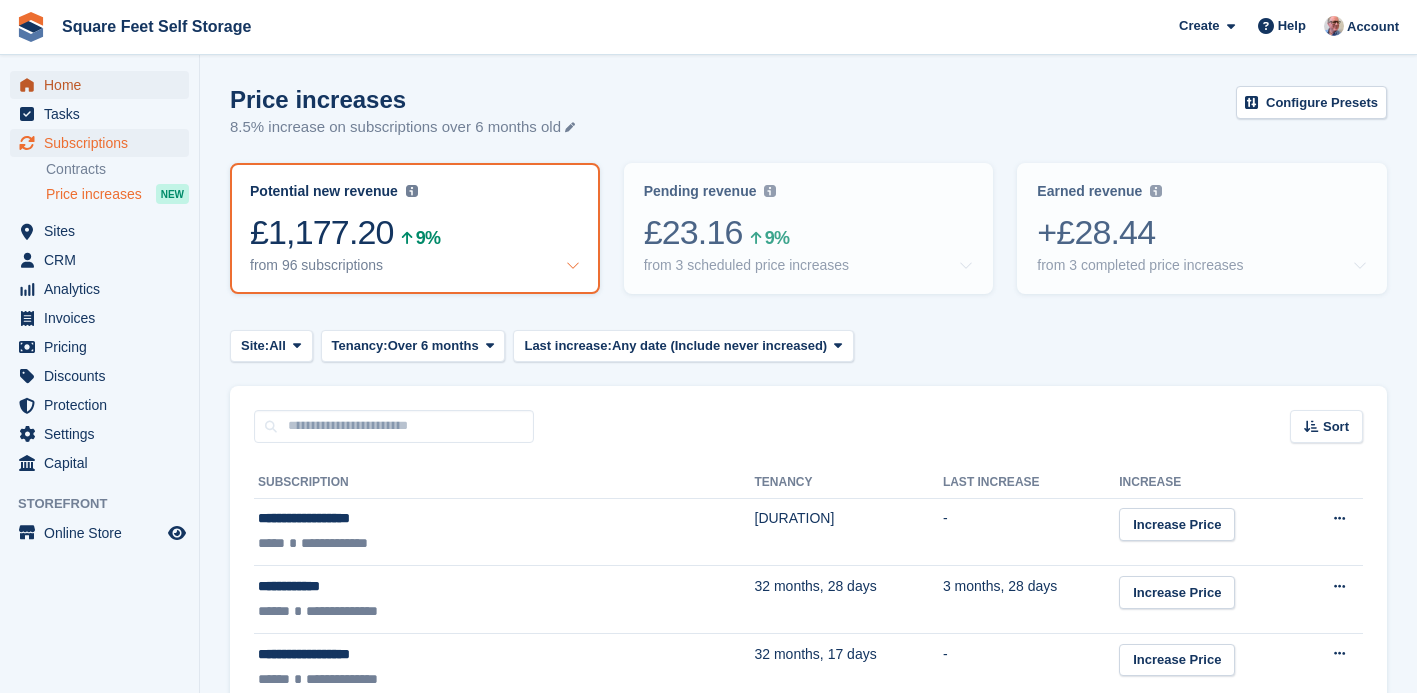 click on "Home" at bounding box center (104, 85) 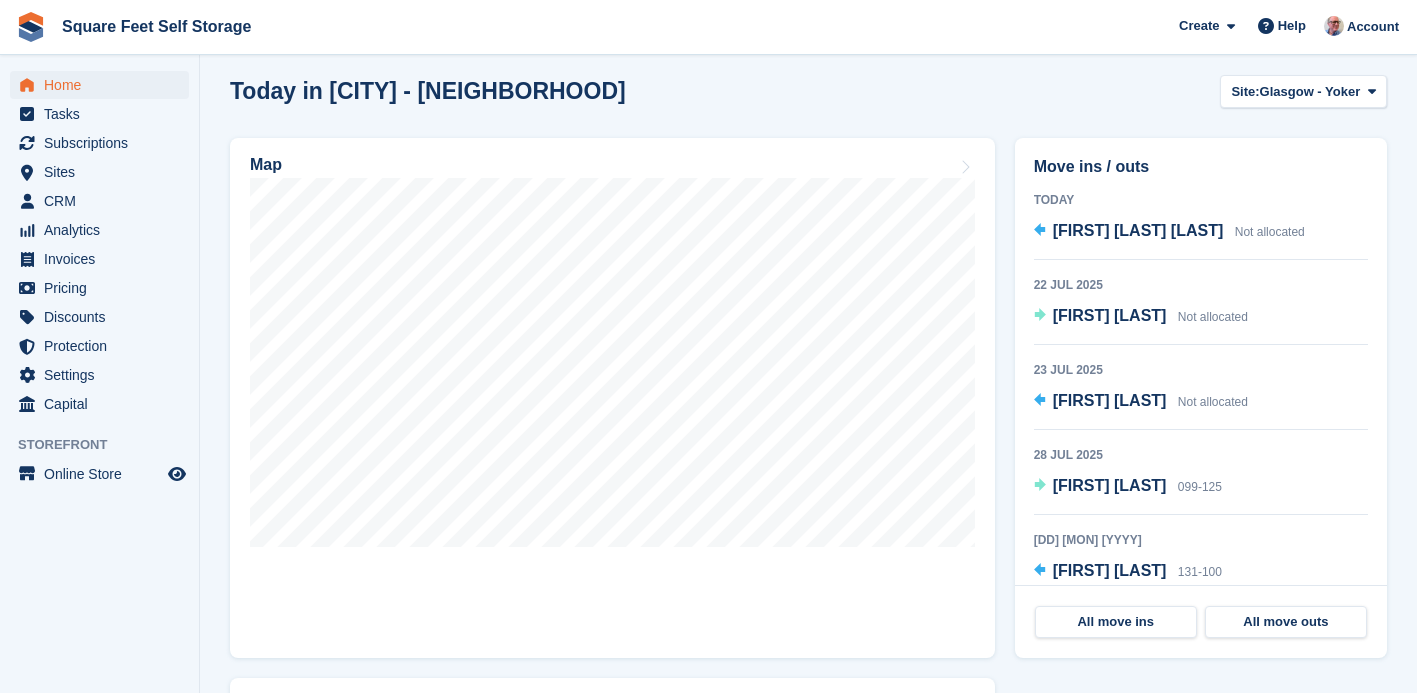 scroll, scrollTop: 521, scrollLeft: 0, axis: vertical 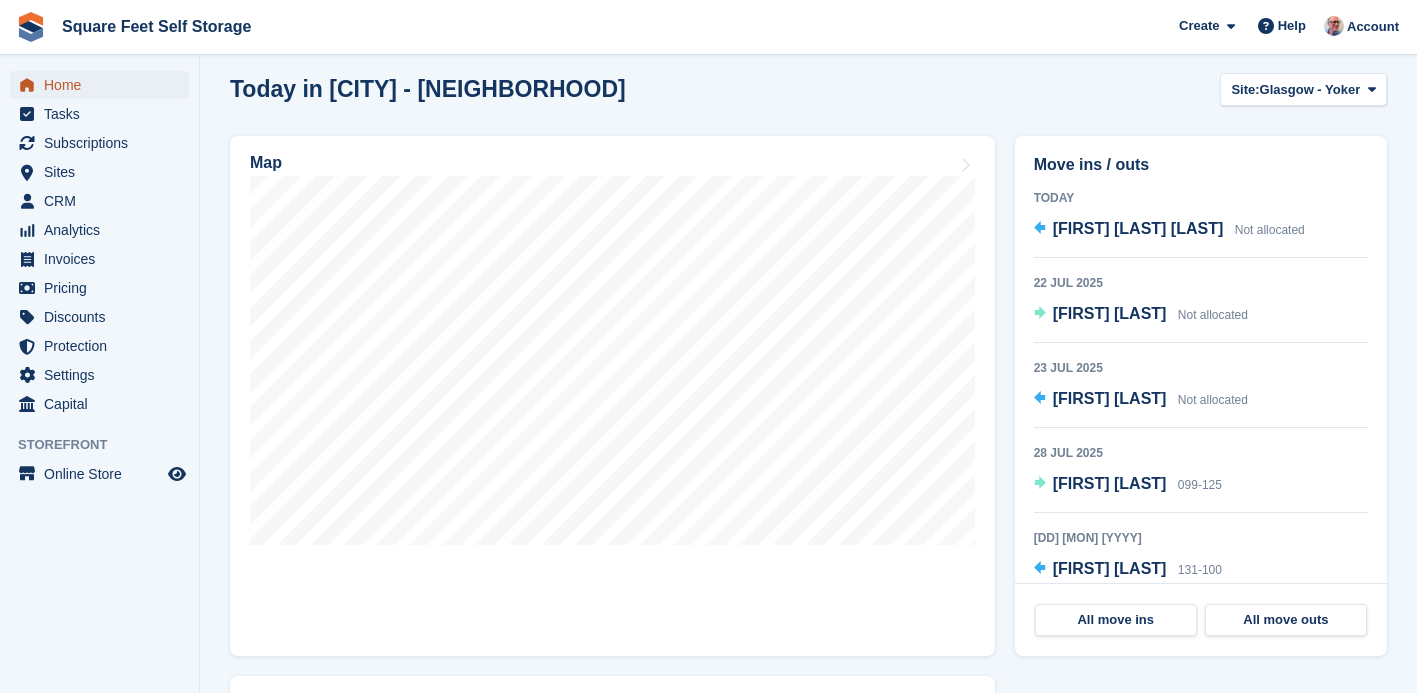 click on "Home" at bounding box center [104, 85] 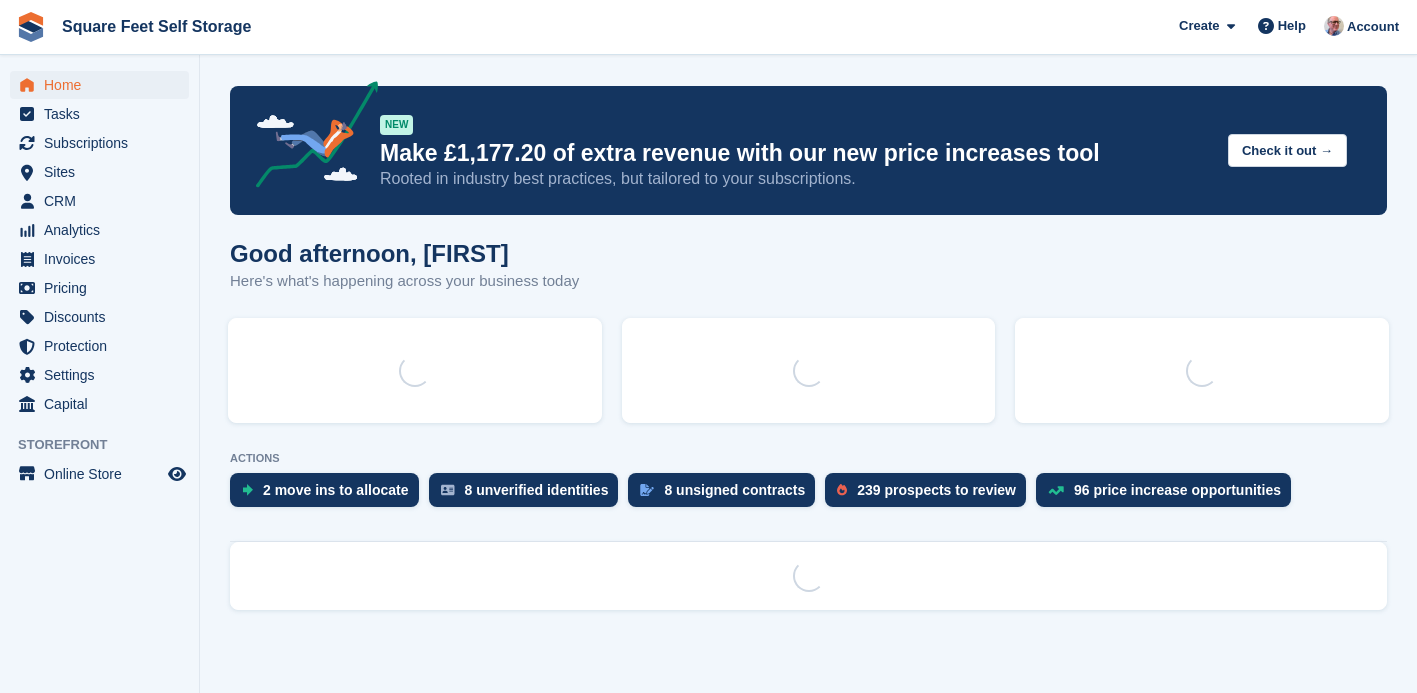 scroll, scrollTop: 0, scrollLeft: 0, axis: both 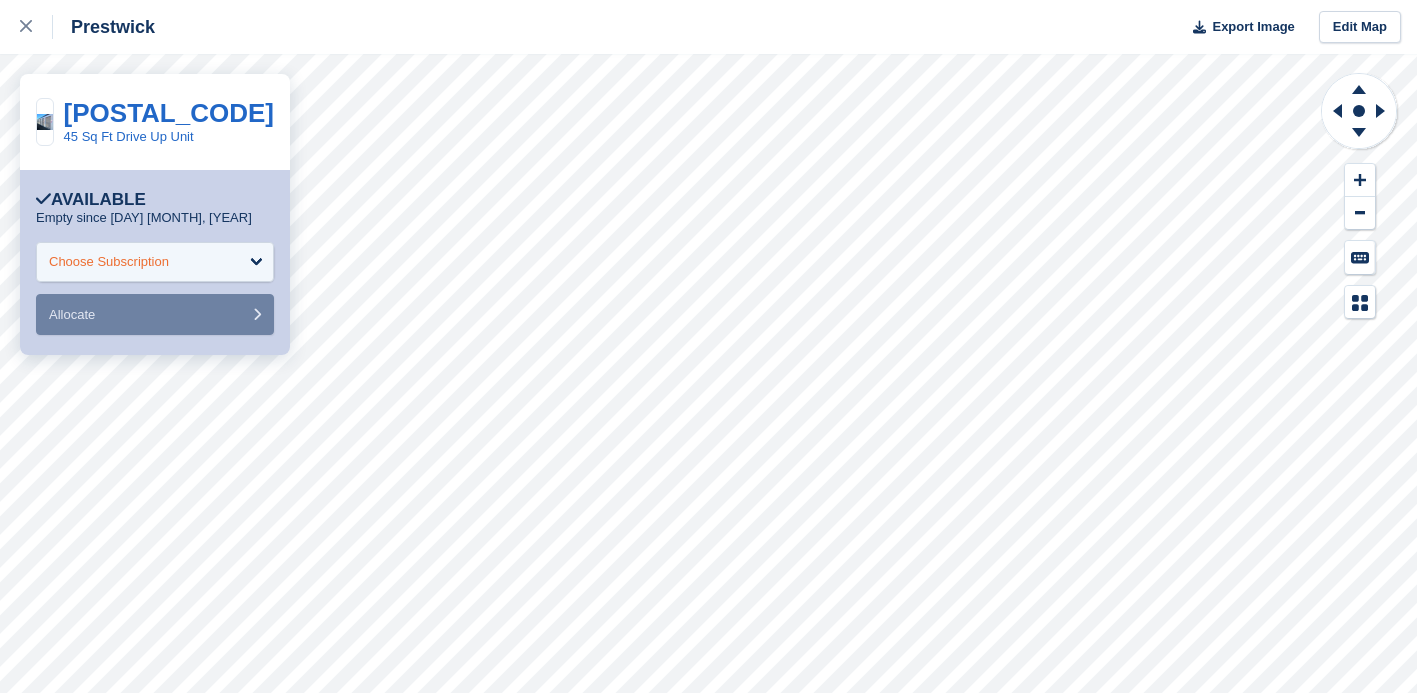 click on "Choose Subscription" at bounding box center (155, 262) 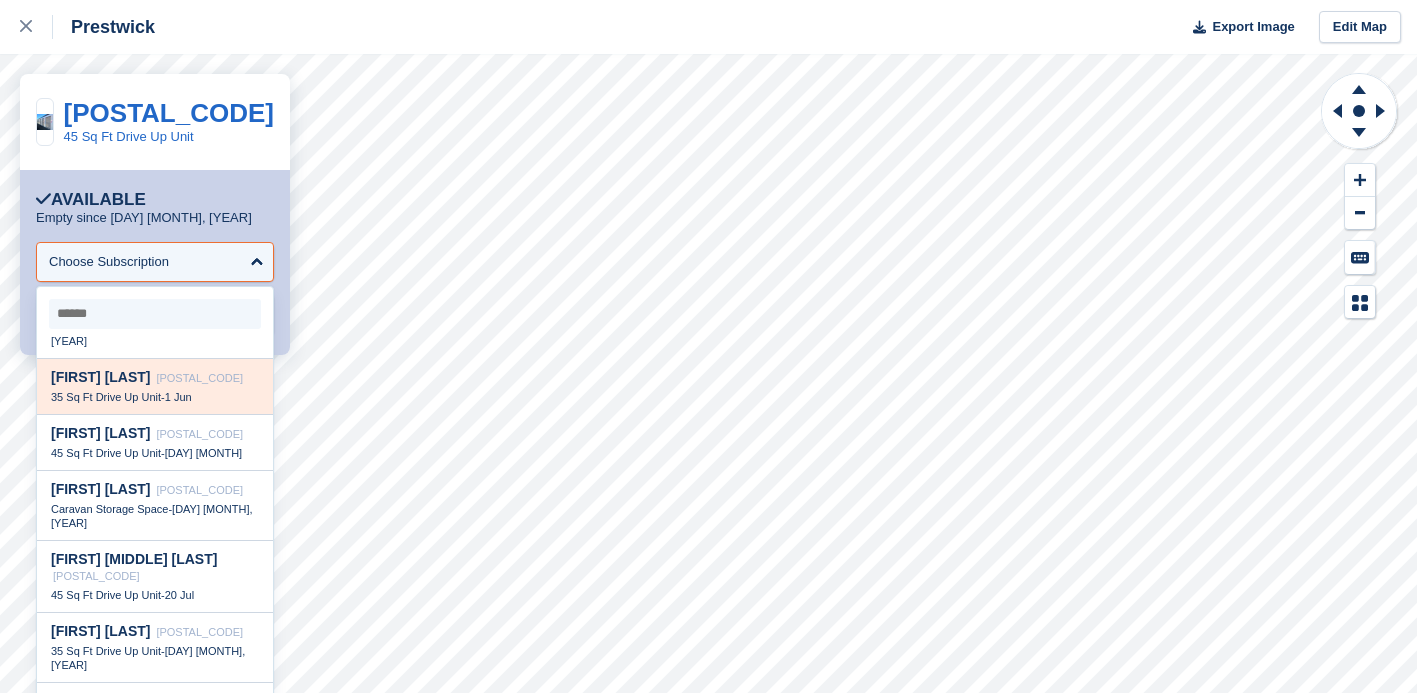 scroll, scrollTop: 1661, scrollLeft: 0, axis: vertical 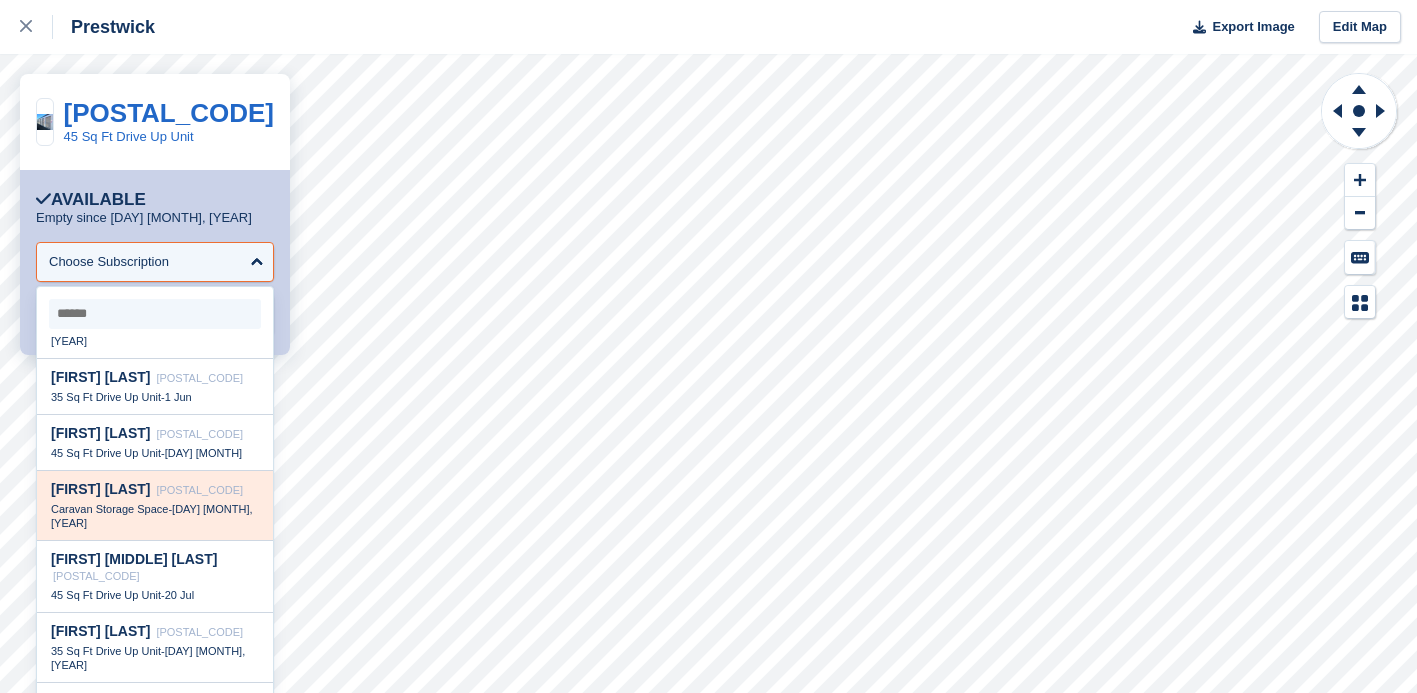 click on "[FIRST] [LAST]" at bounding box center [101, 489] 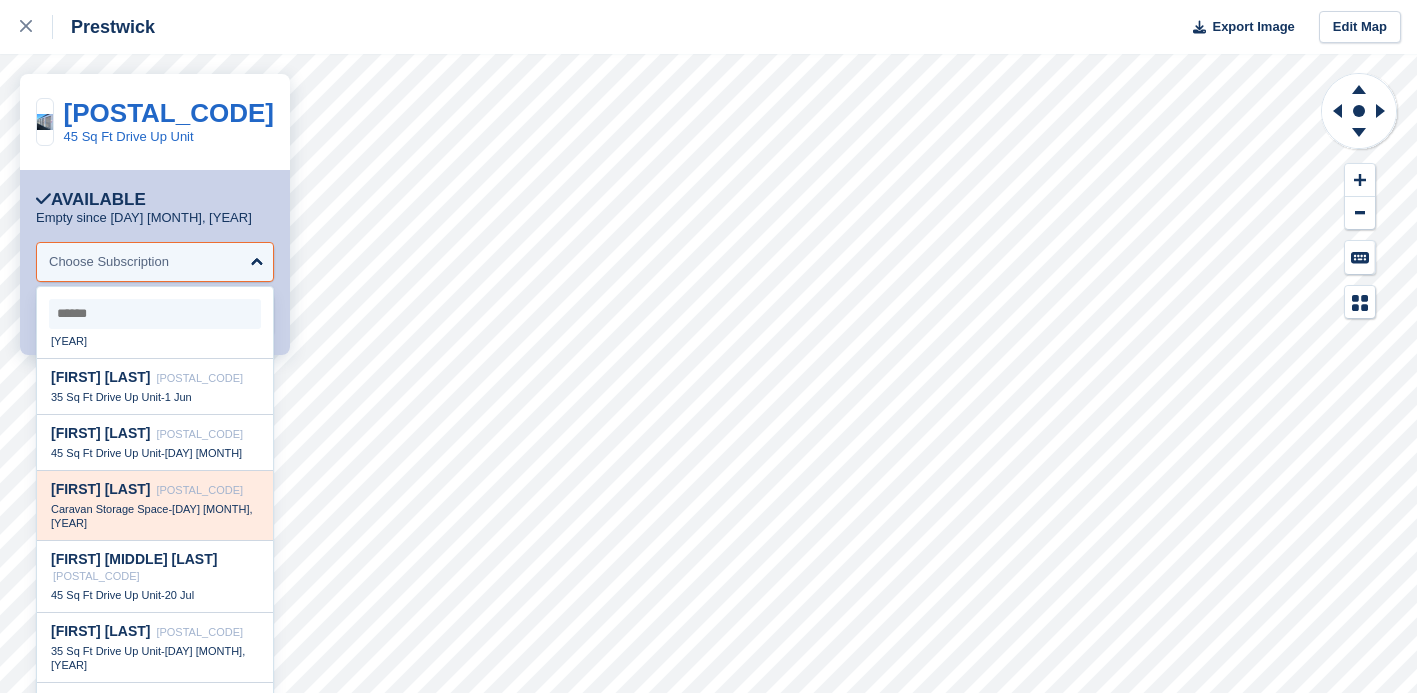 select on "*****" 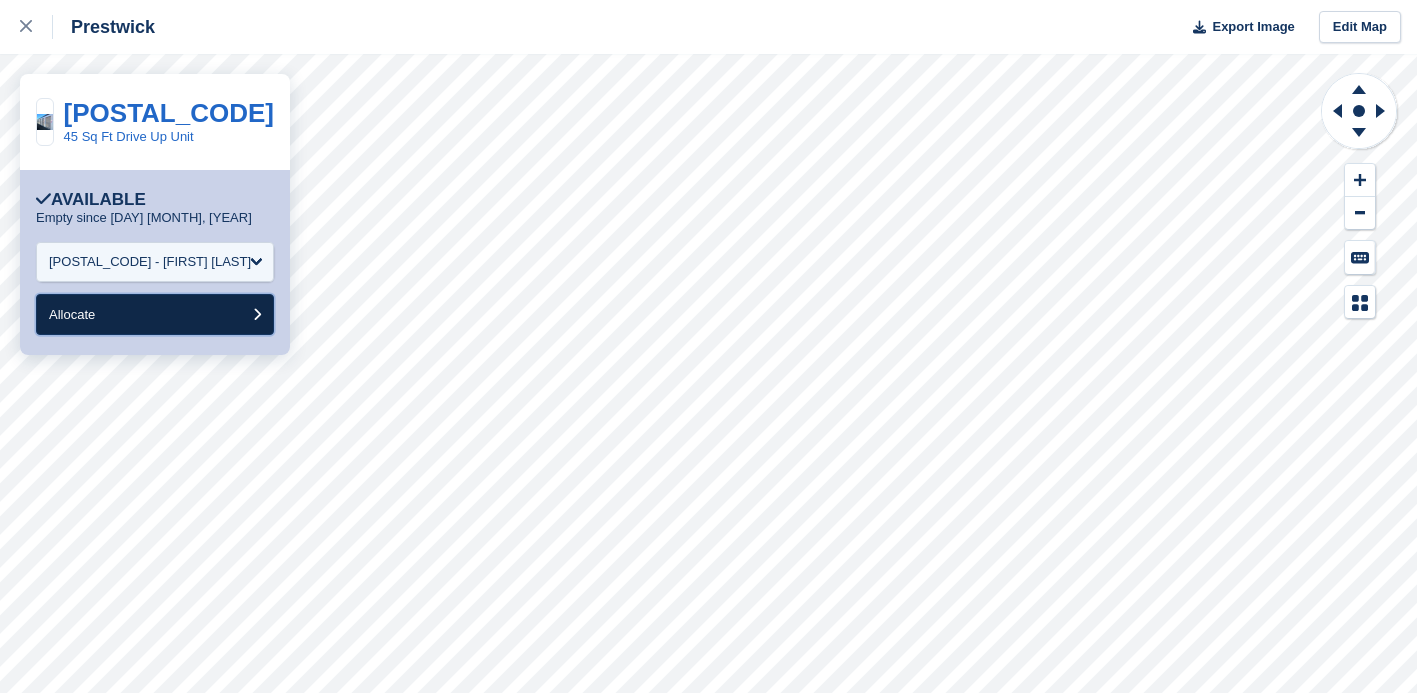 click on "Allocate" at bounding box center [155, 314] 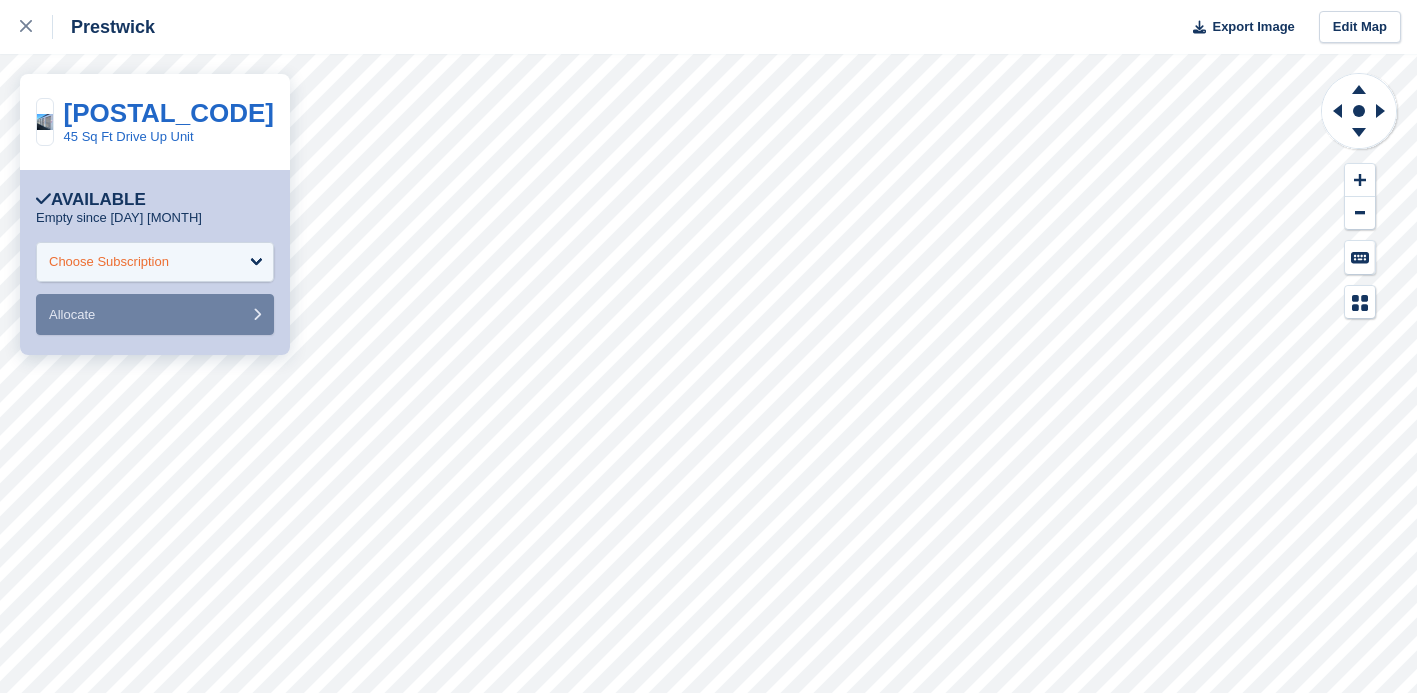 click on "Choose Subscription" at bounding box center (155, 262) 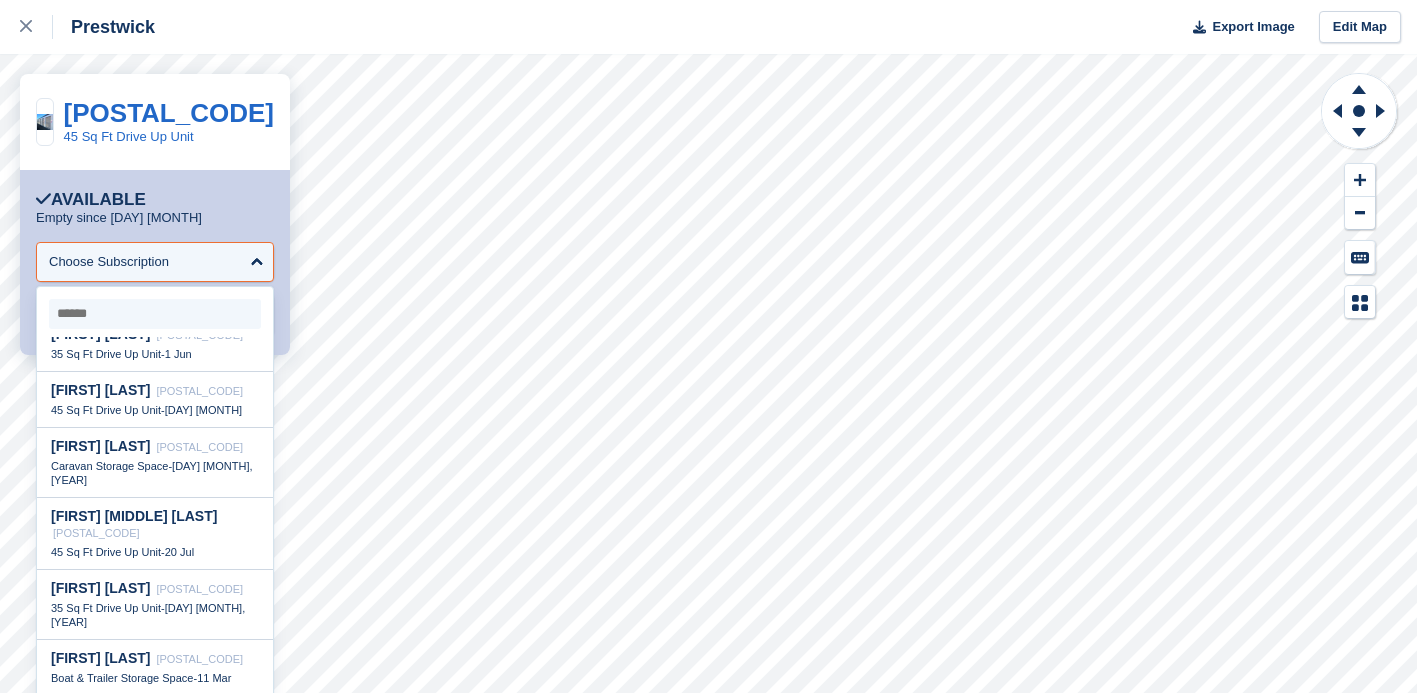 scroll, scrollTop: 1705, scrollLeft: 0, axis: vertical 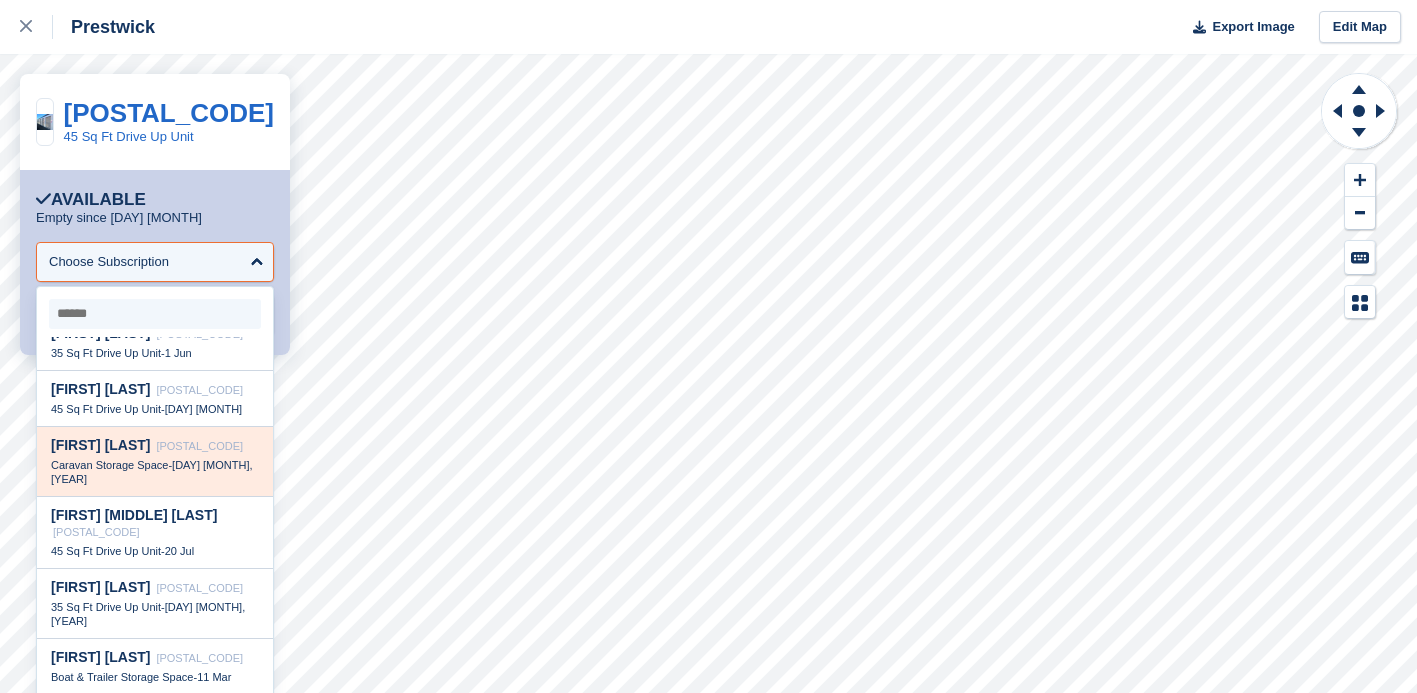 click on "Caravan Storage Space - [DAY] [MONTH], [YEAR]" at bounding box center (155, 472) 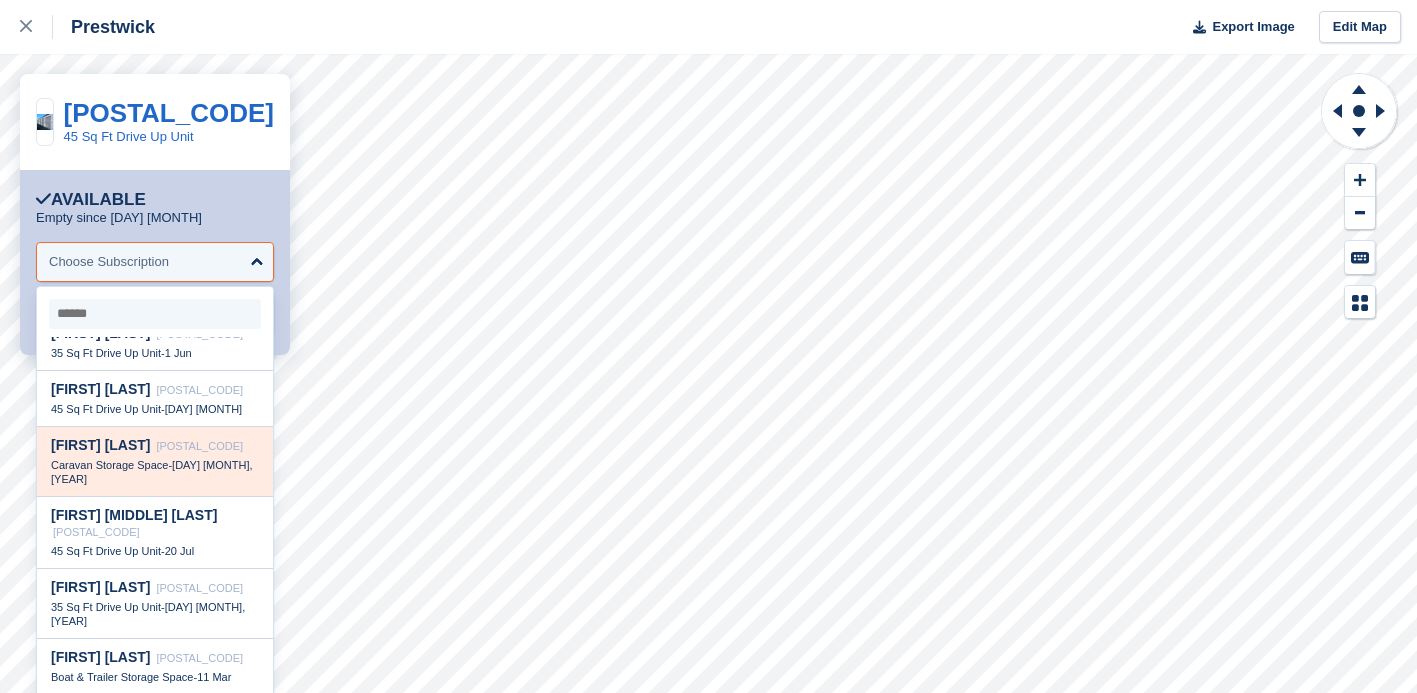 select on "*****" 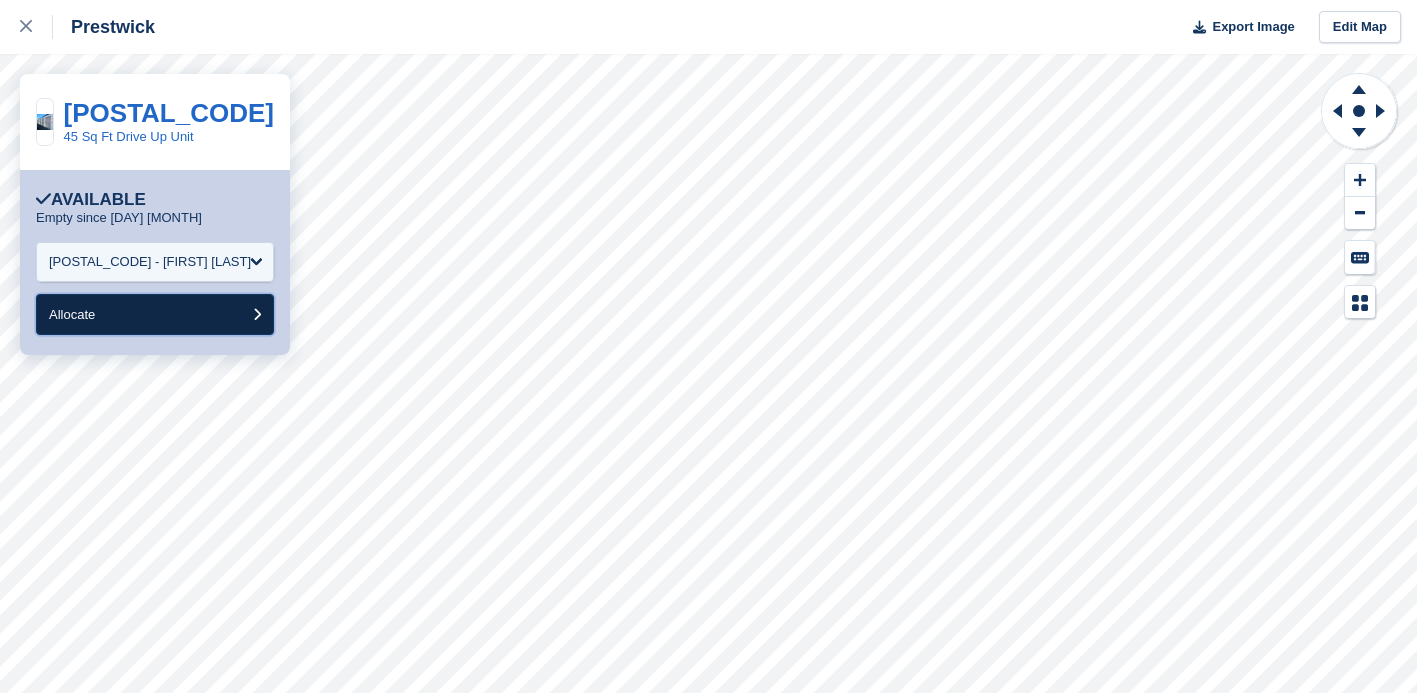 click on "Allocate" at bounding box center (155, 314) 